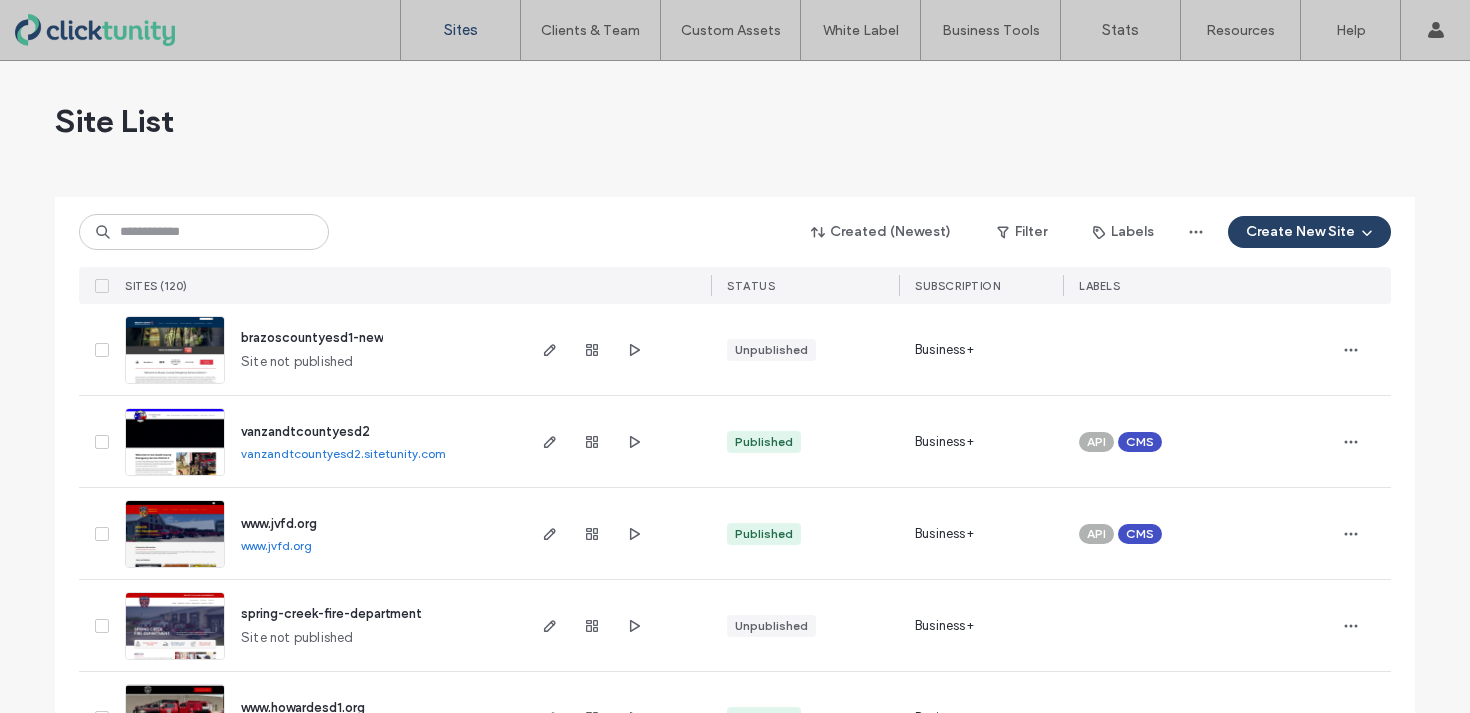 scroll, scrollTop: 0, scrollLeft: 0, axis: both 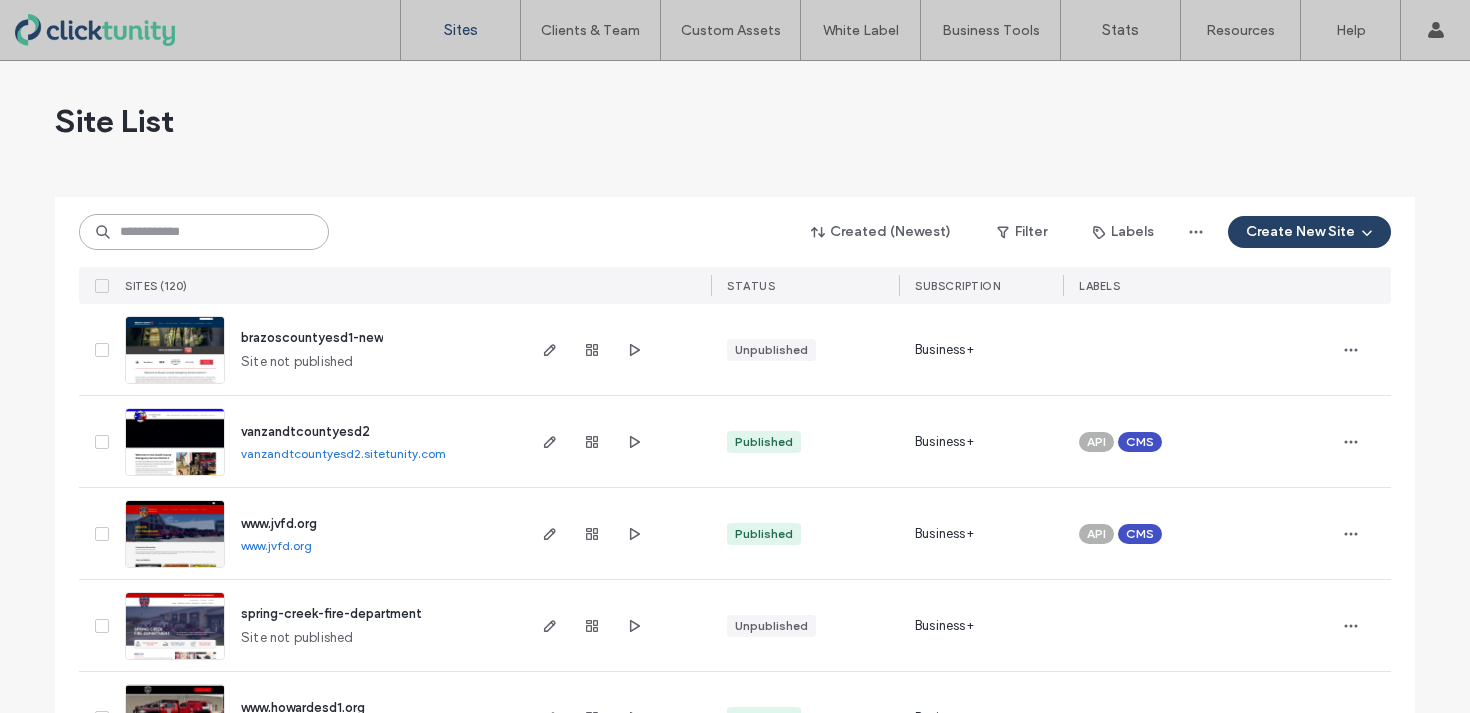 click at bounding box center (204, 232) 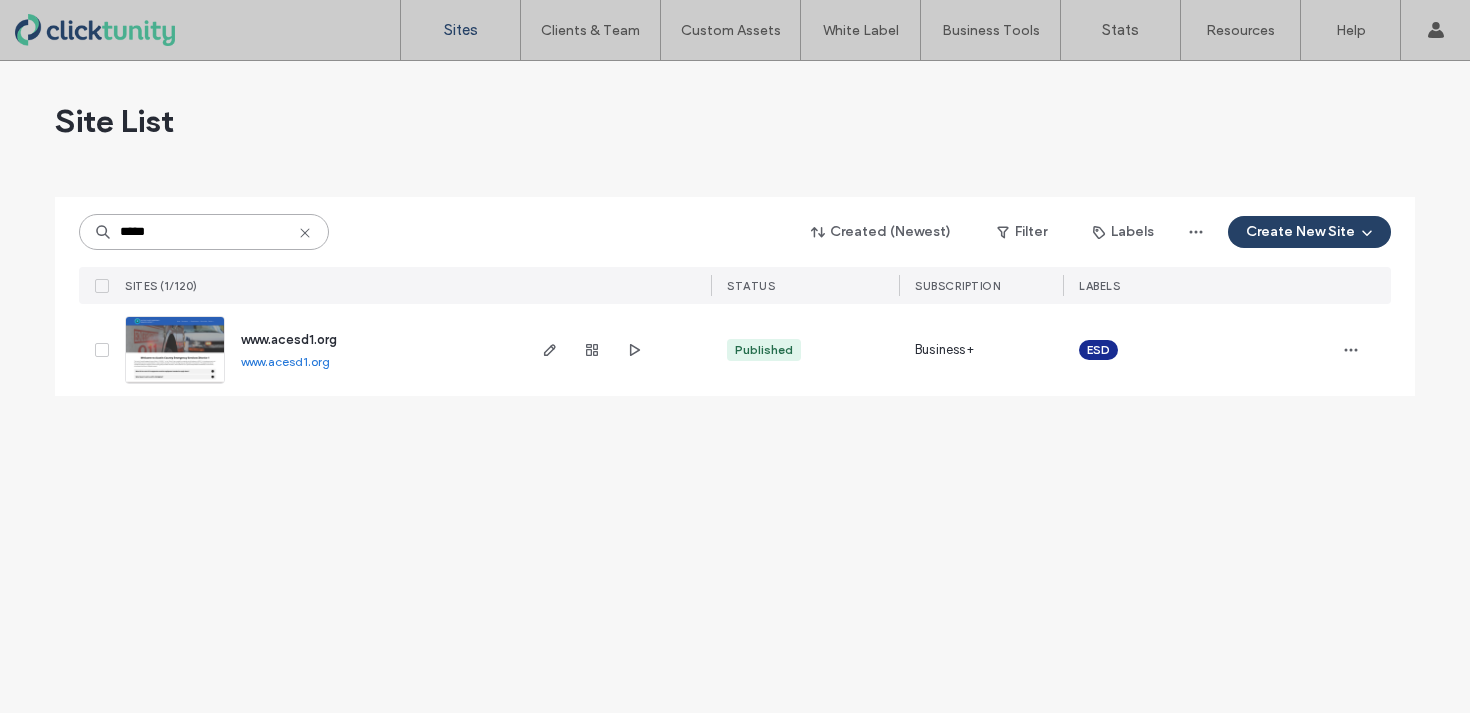 type on "*****" 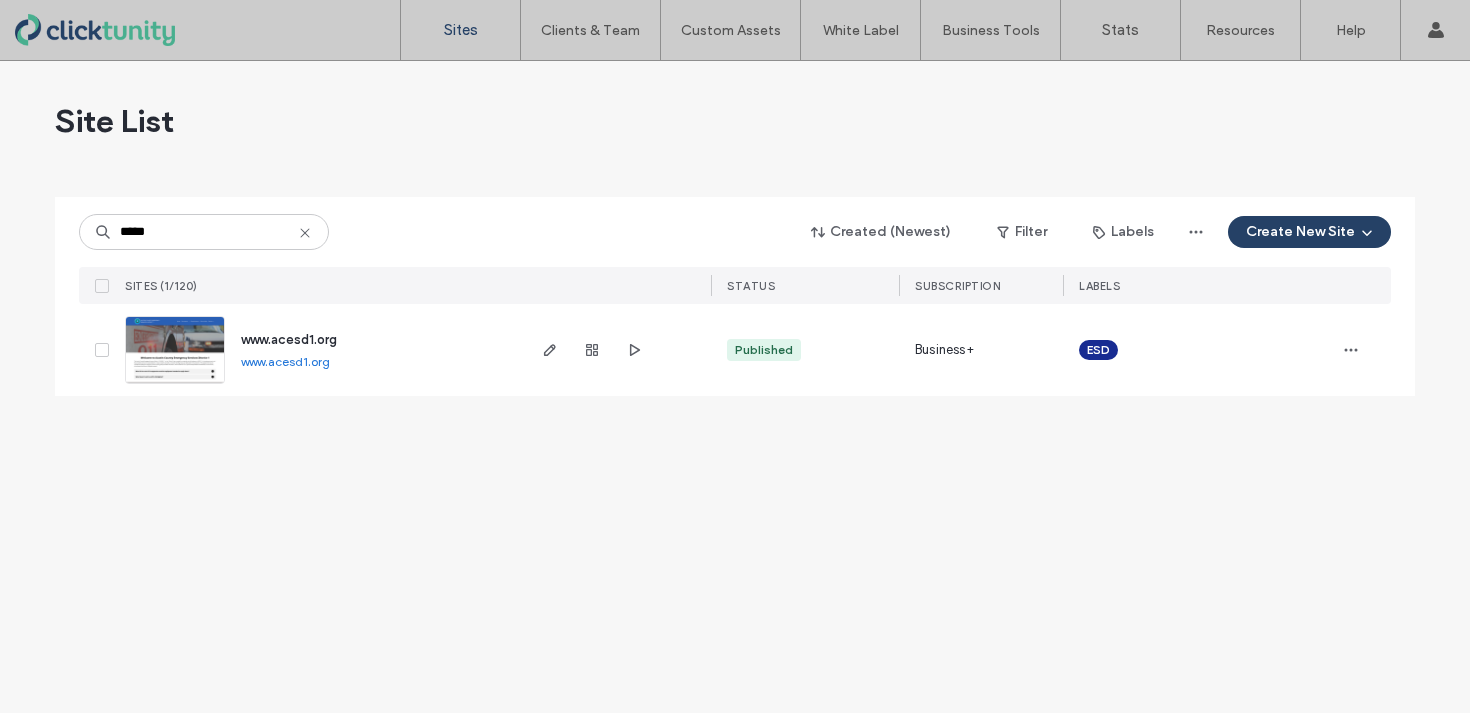 click on "www.acesd1.org" at bounding box center (289, 339) 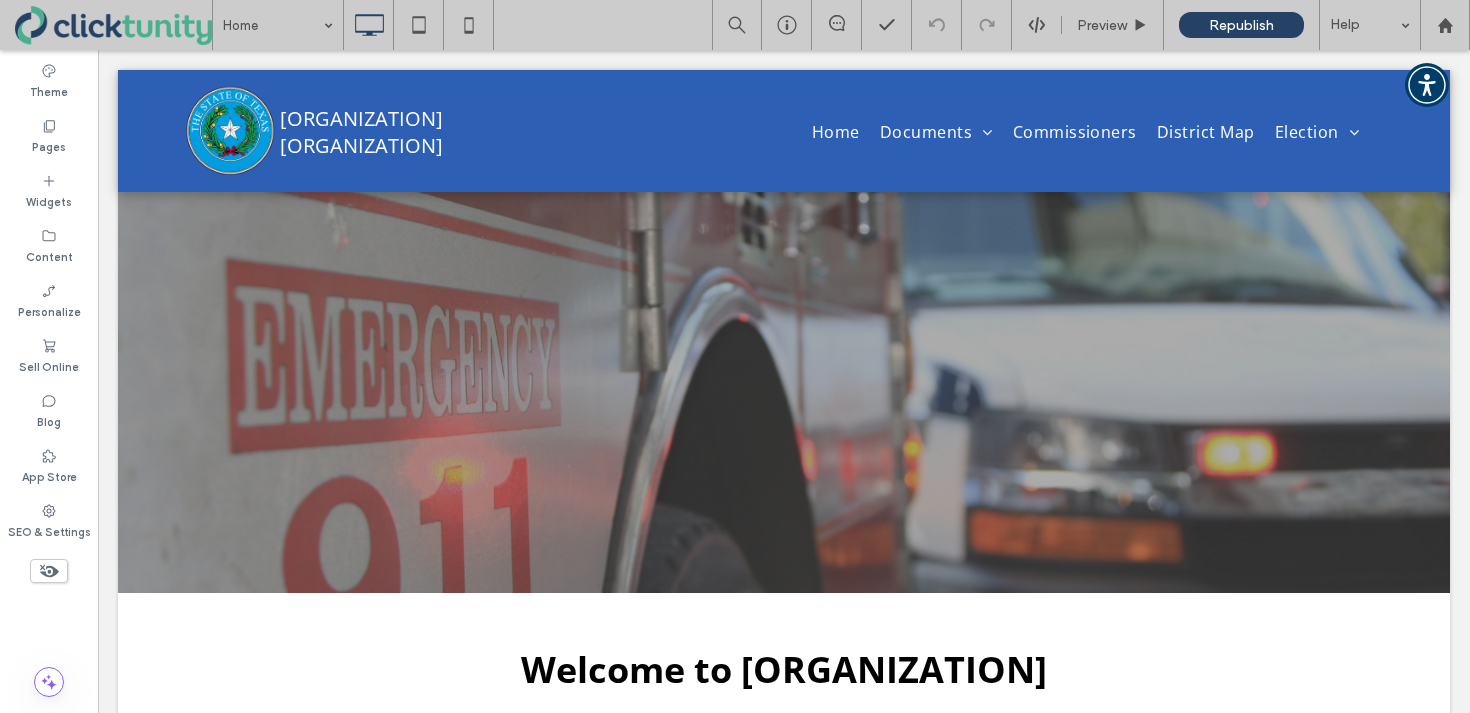 scroll, scrollTop: 0, scrollLeft: 0, axis: both 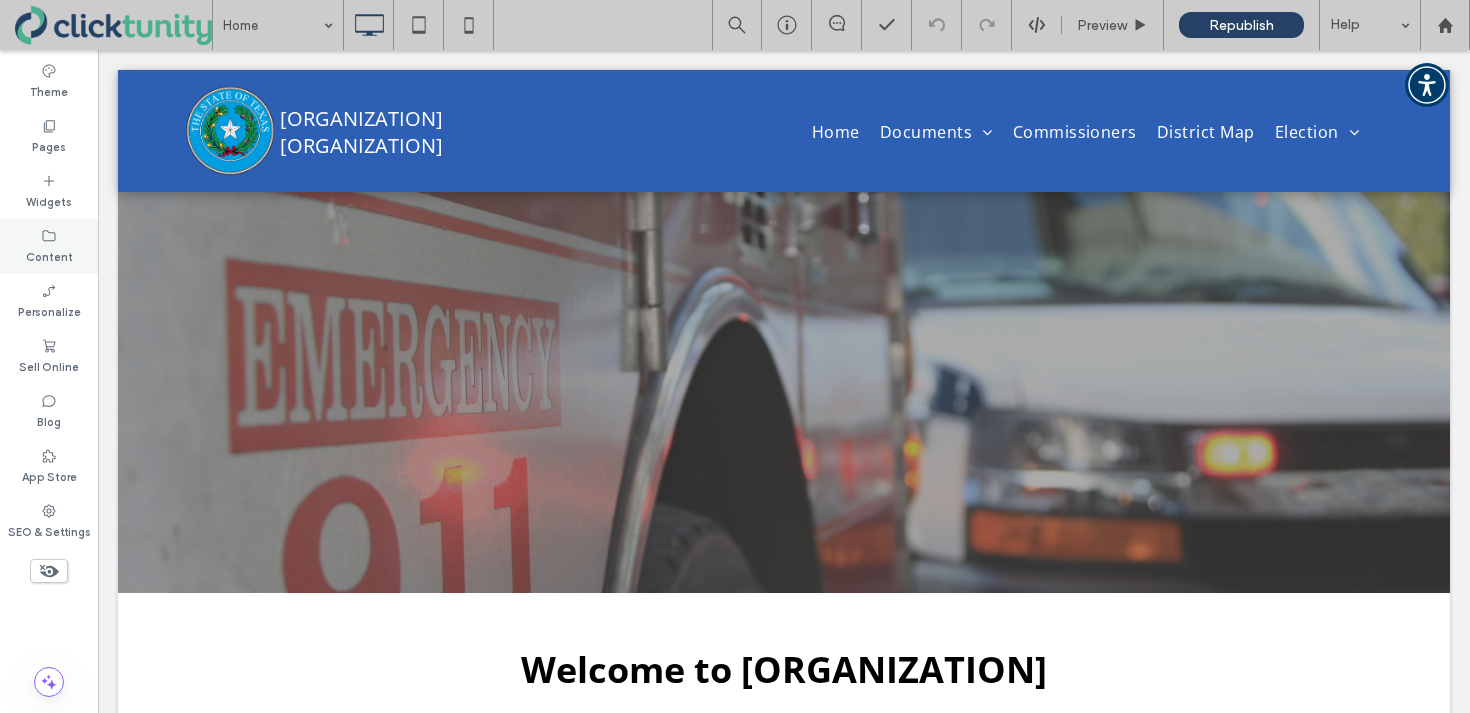 click on "Content" at bounding box center [49, 246] 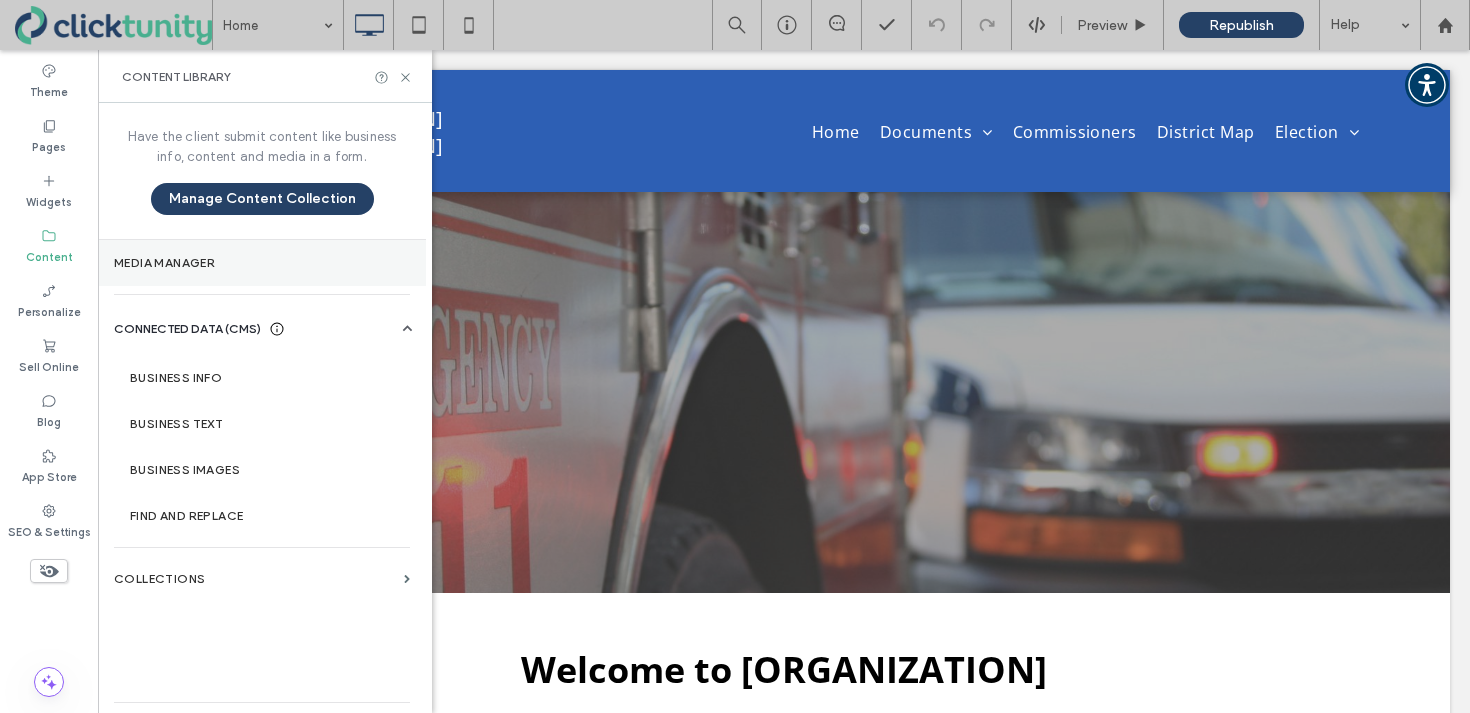 click on "Media Manager" at bounding box center (262, 263) 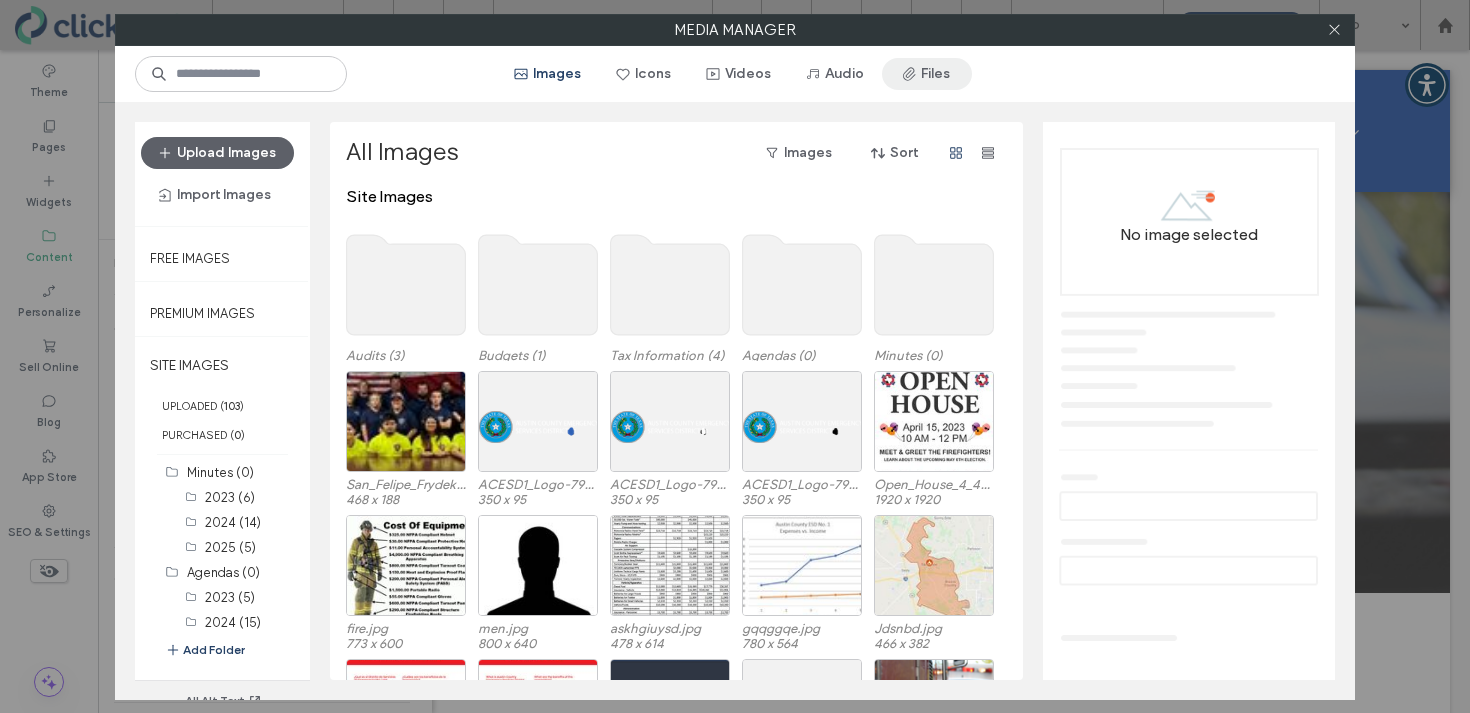 click on "Files" at bounding box center [927, 74] 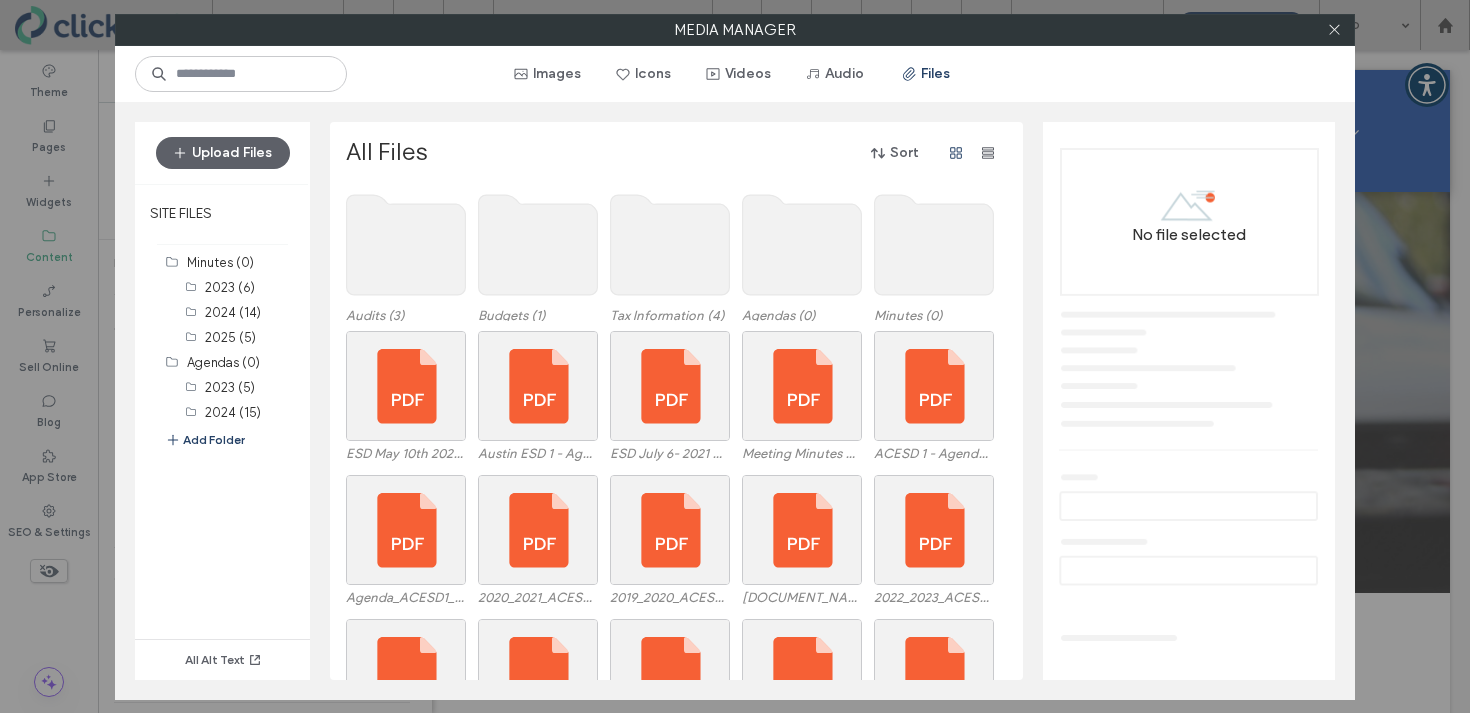 click 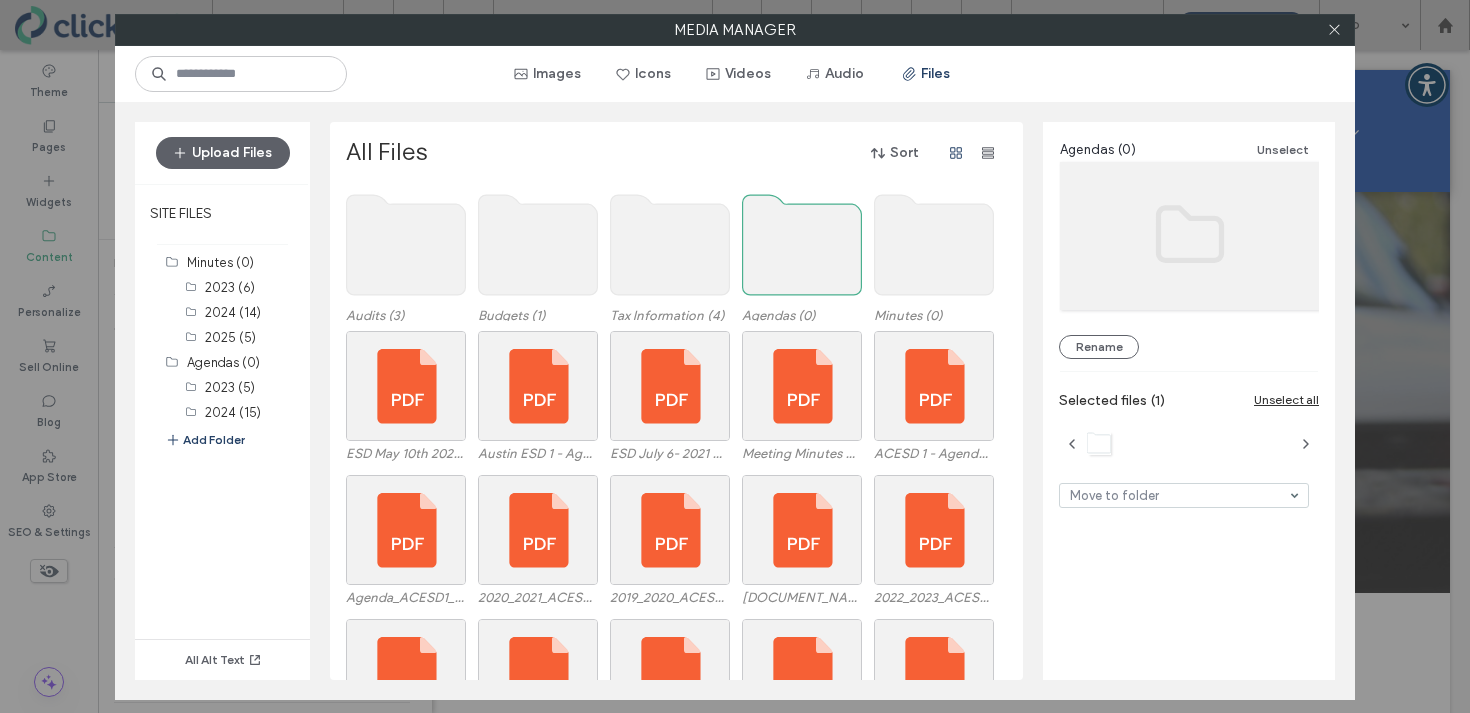 click 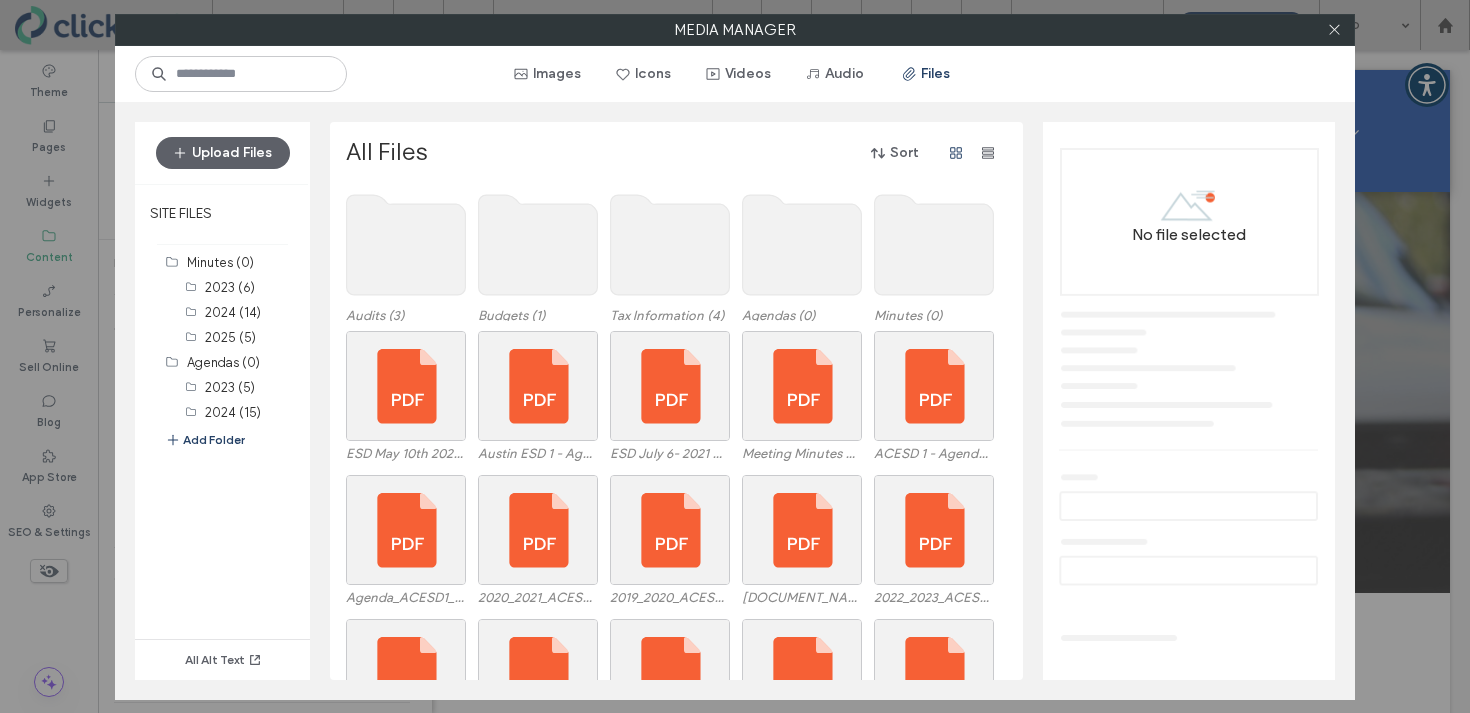 click 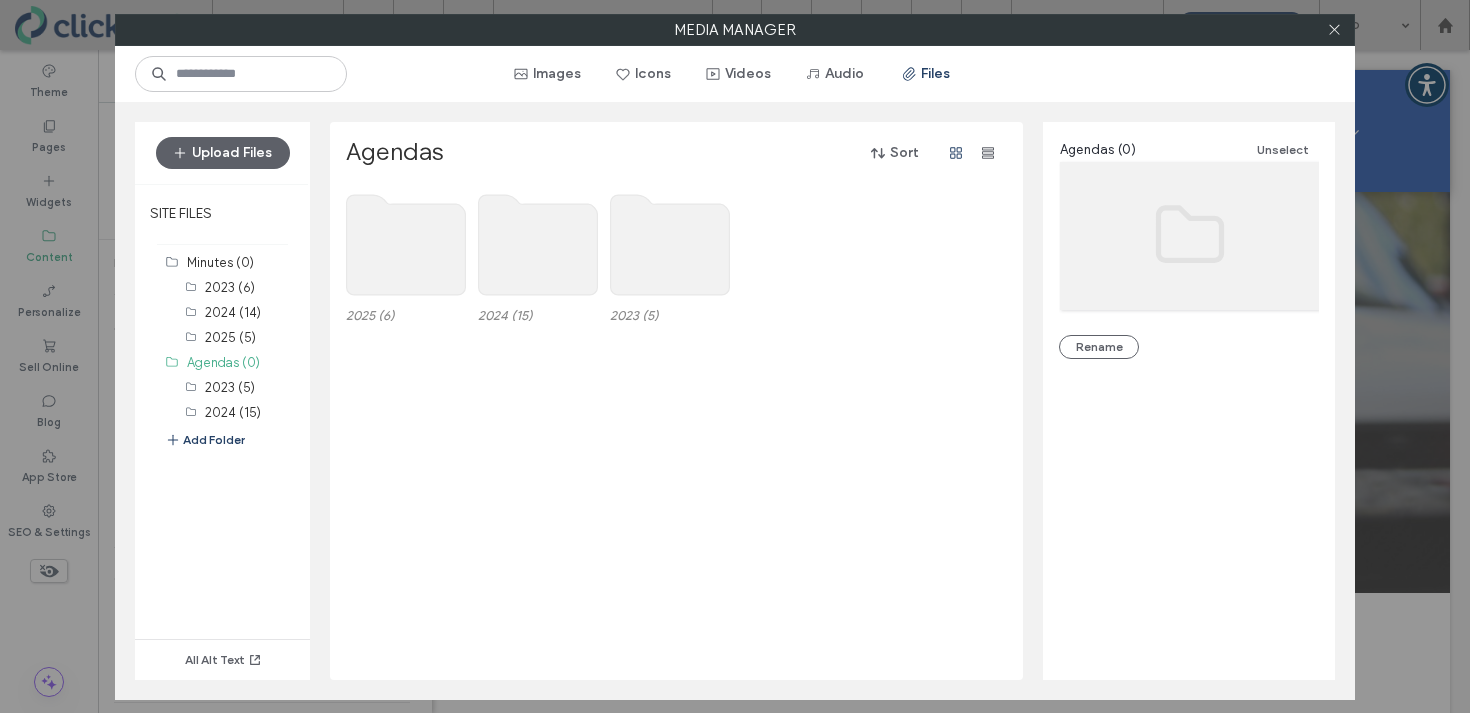 click 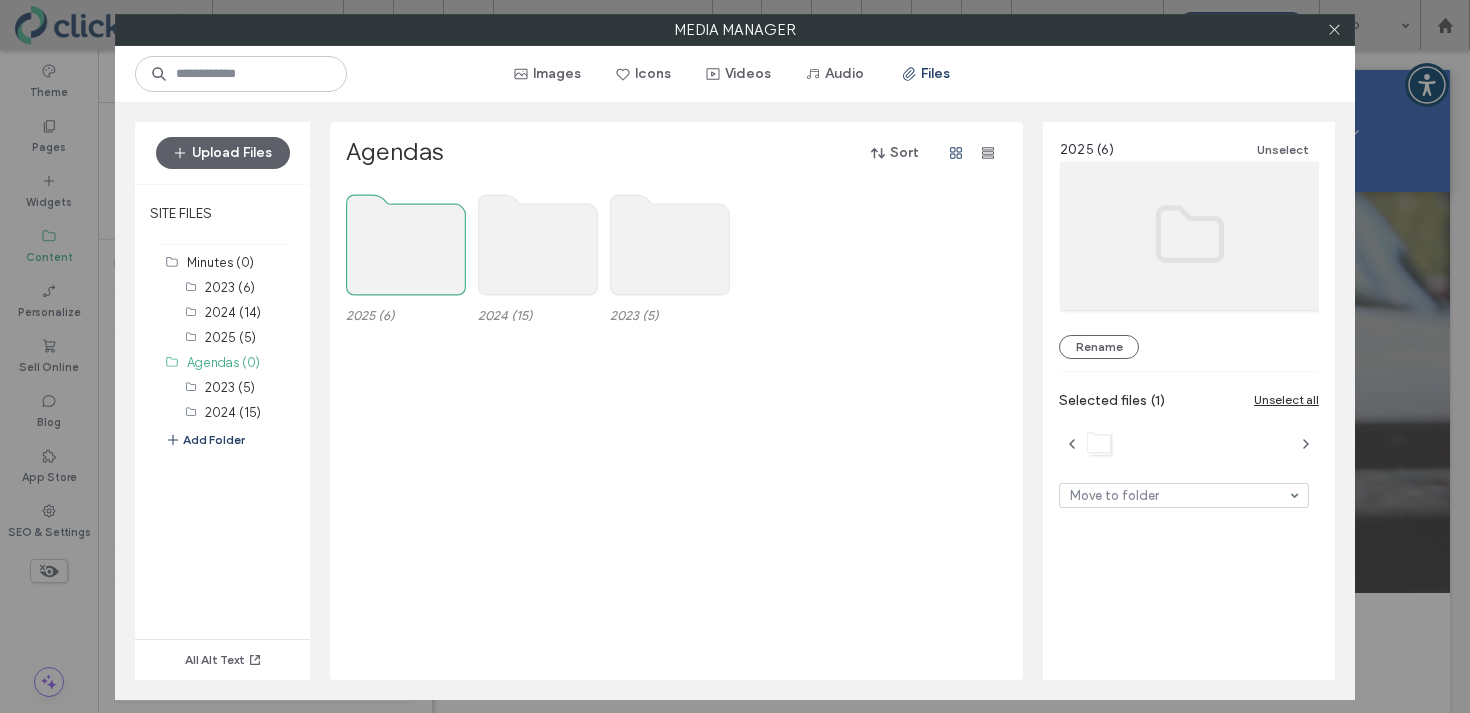 click 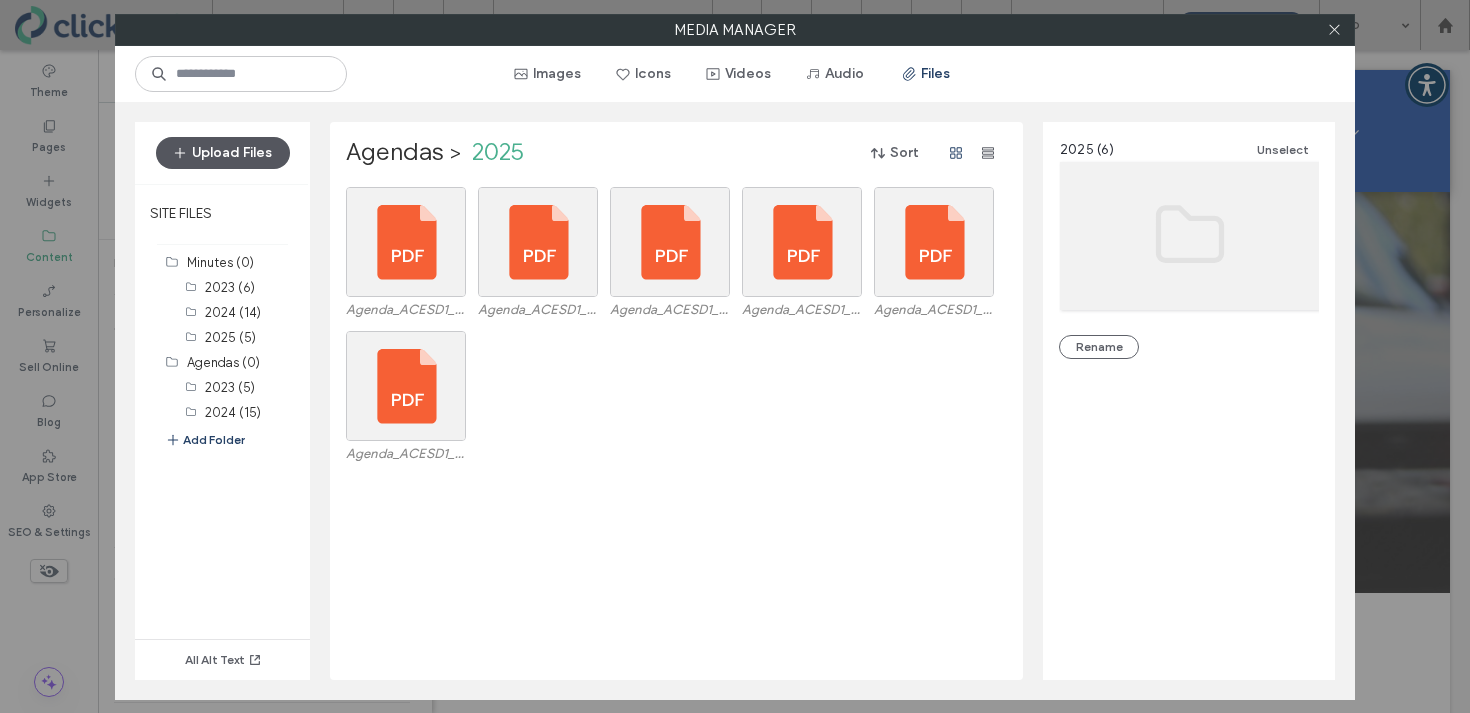 click on "Upload Files" at bounding box center (223, 153) 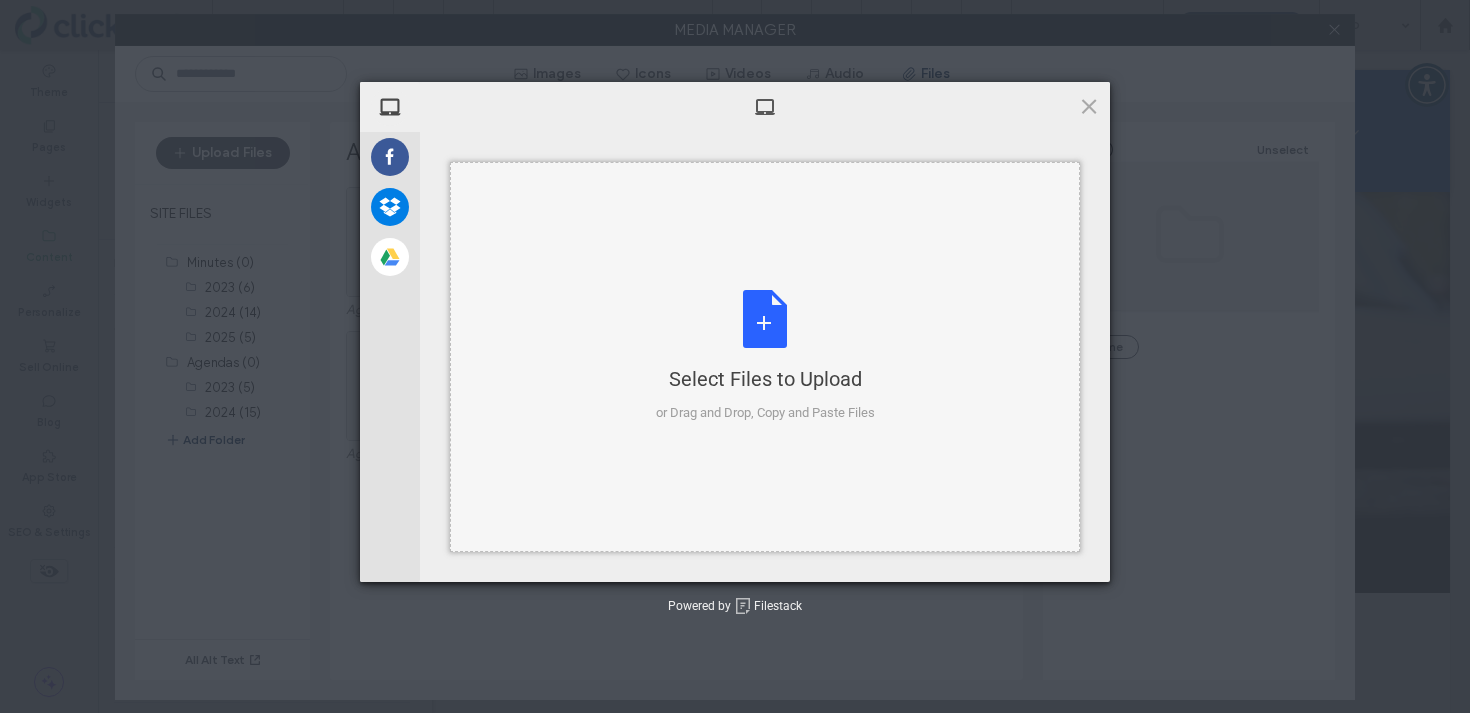 click on "Select Files to Upload" at bounding box center (765, 379) 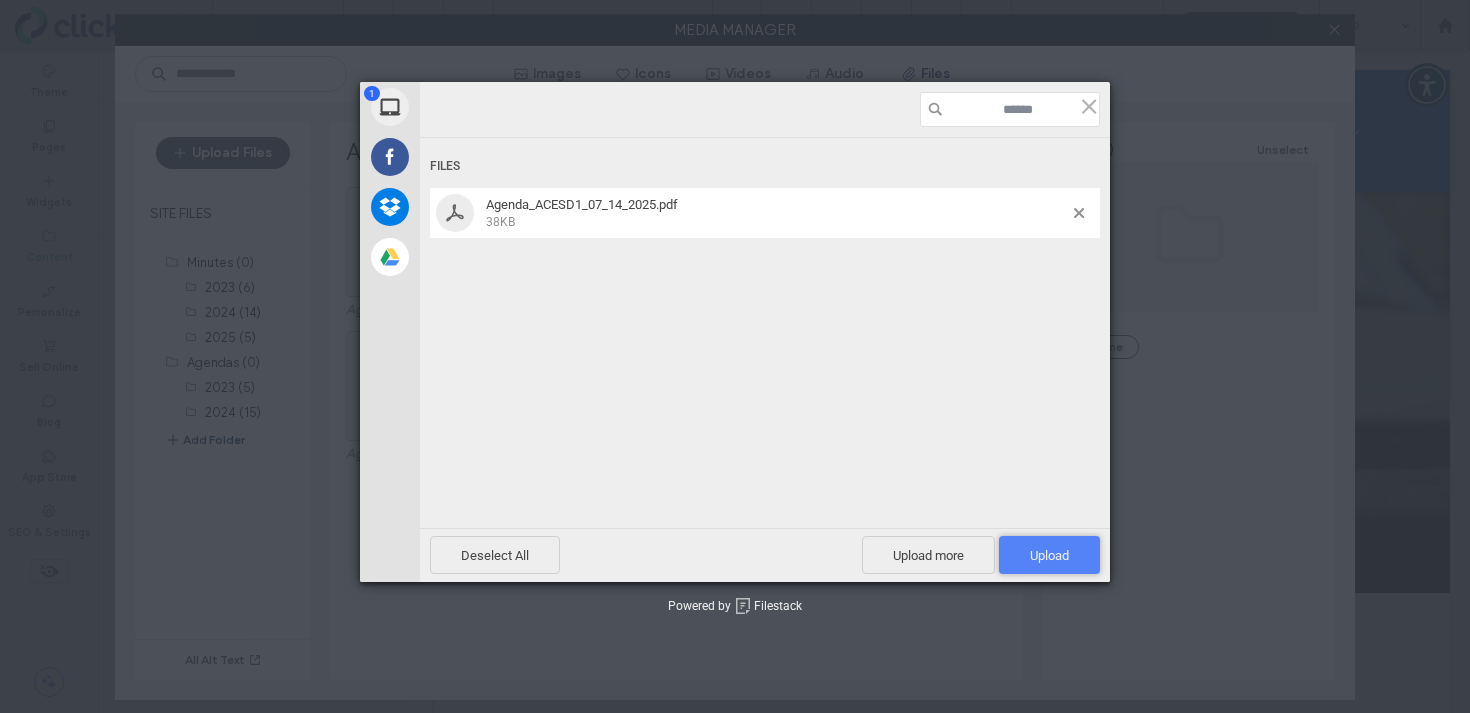 click on "Upload
1" at bounding box center (1049, 555) 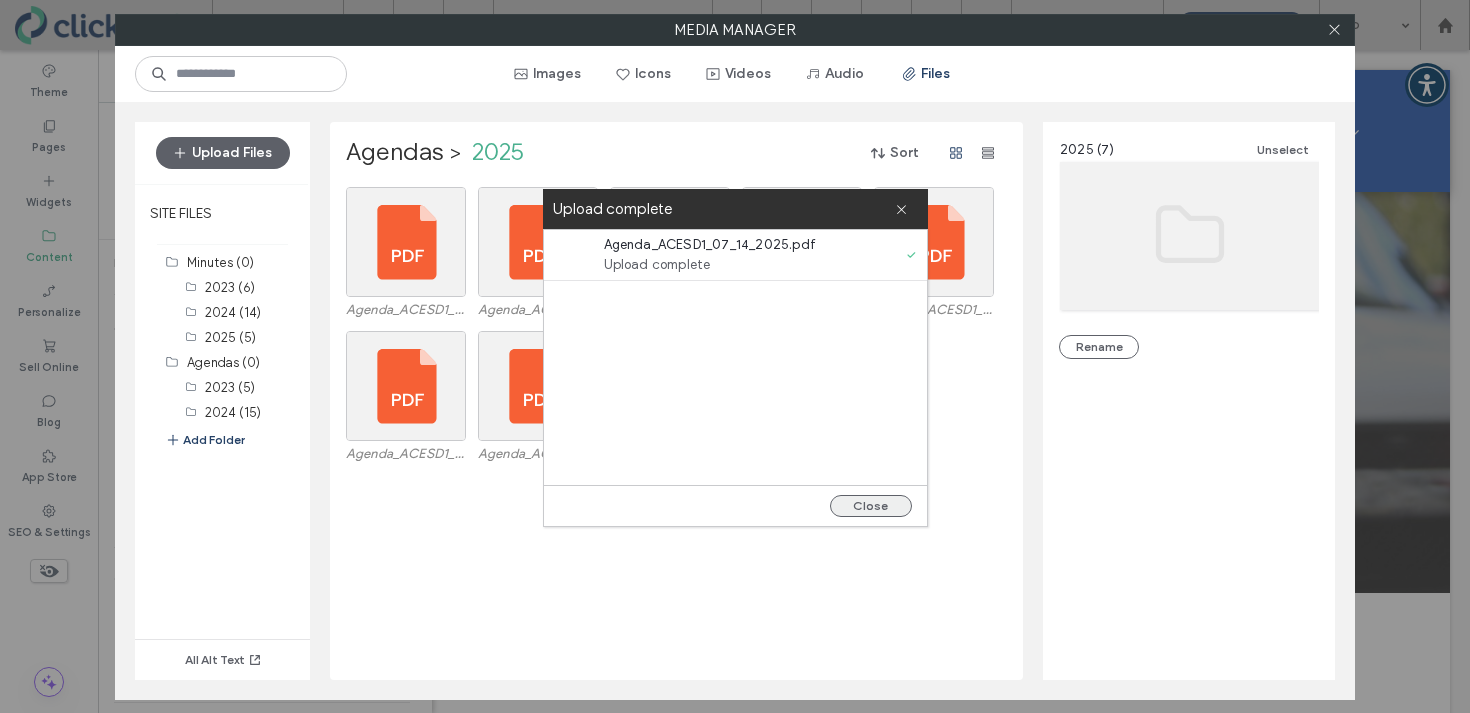 click on "Close" at bounding box center [871, 506] 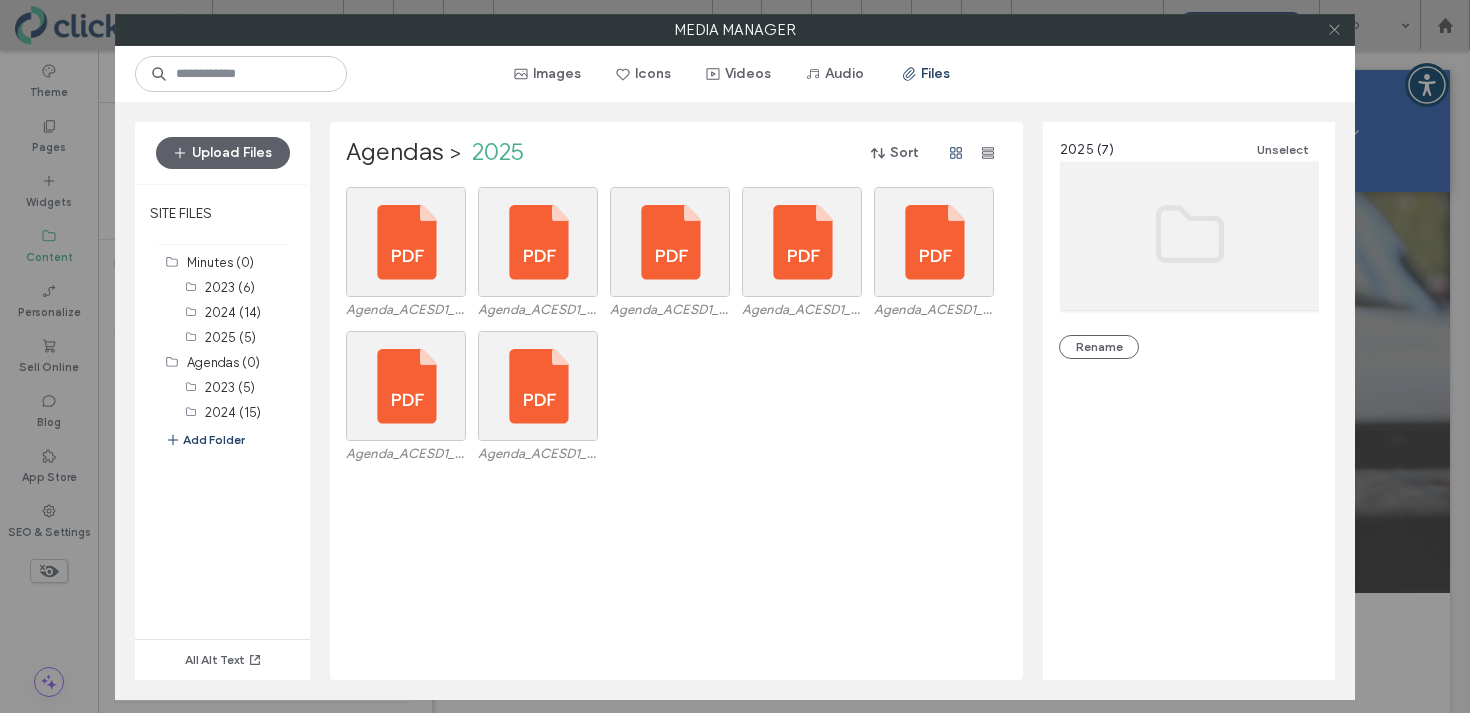 click 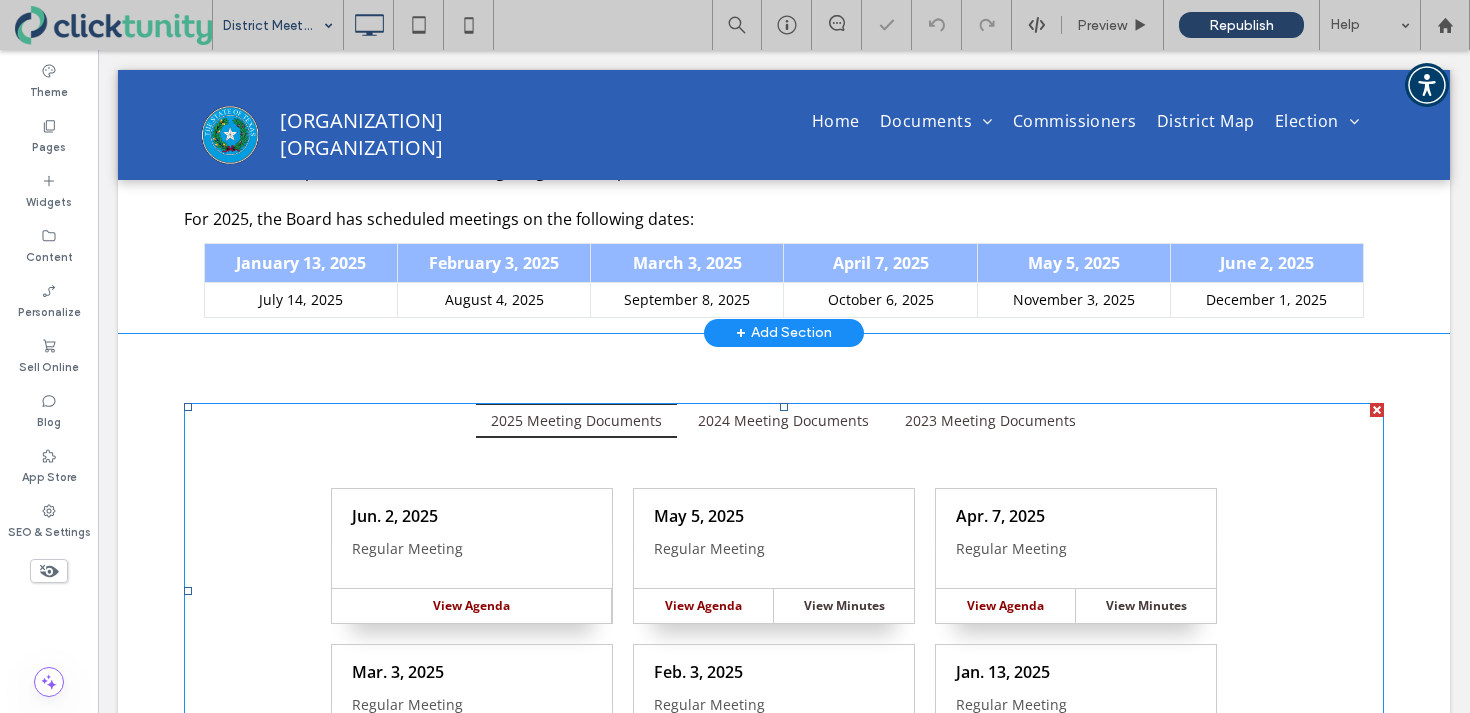 scroll, scrollTop: 280, scrollLeft: 0, axis: vertical 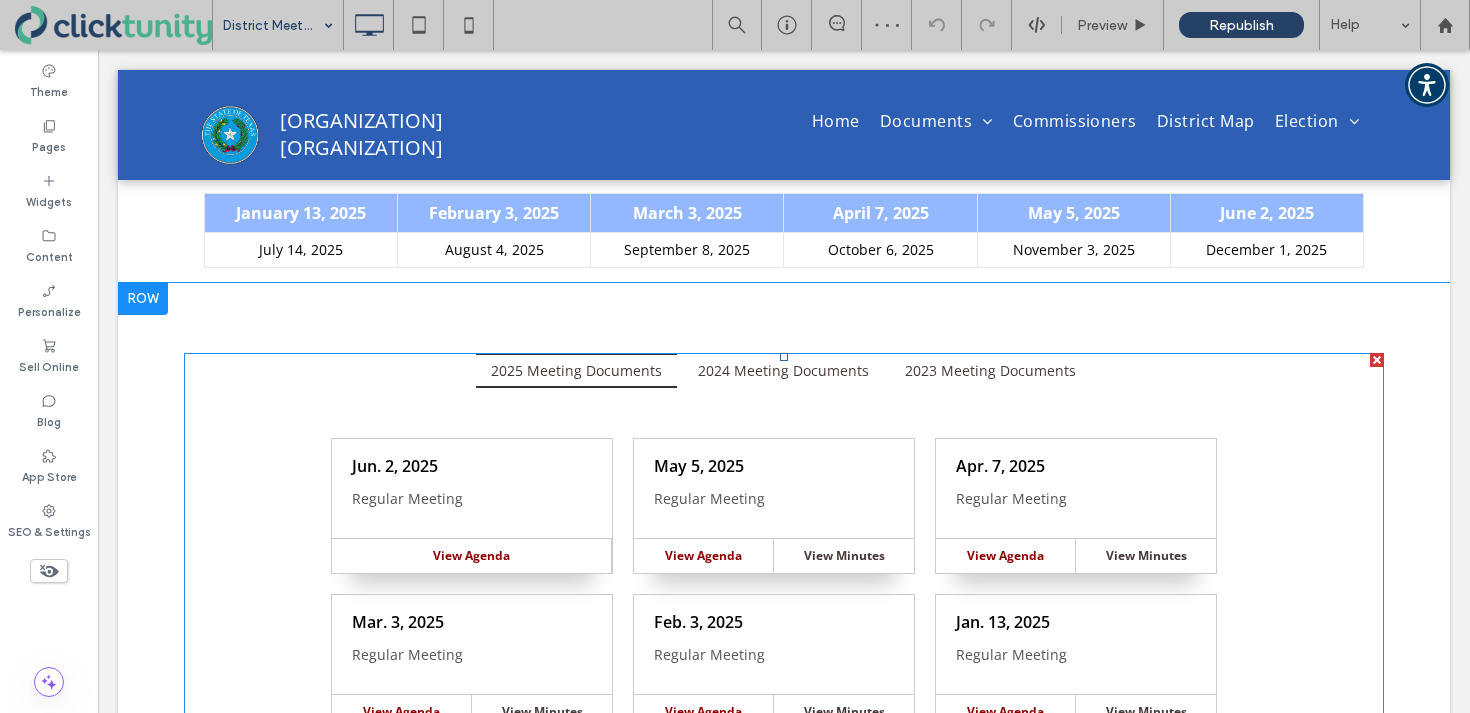click at bounding box center (784, 541) 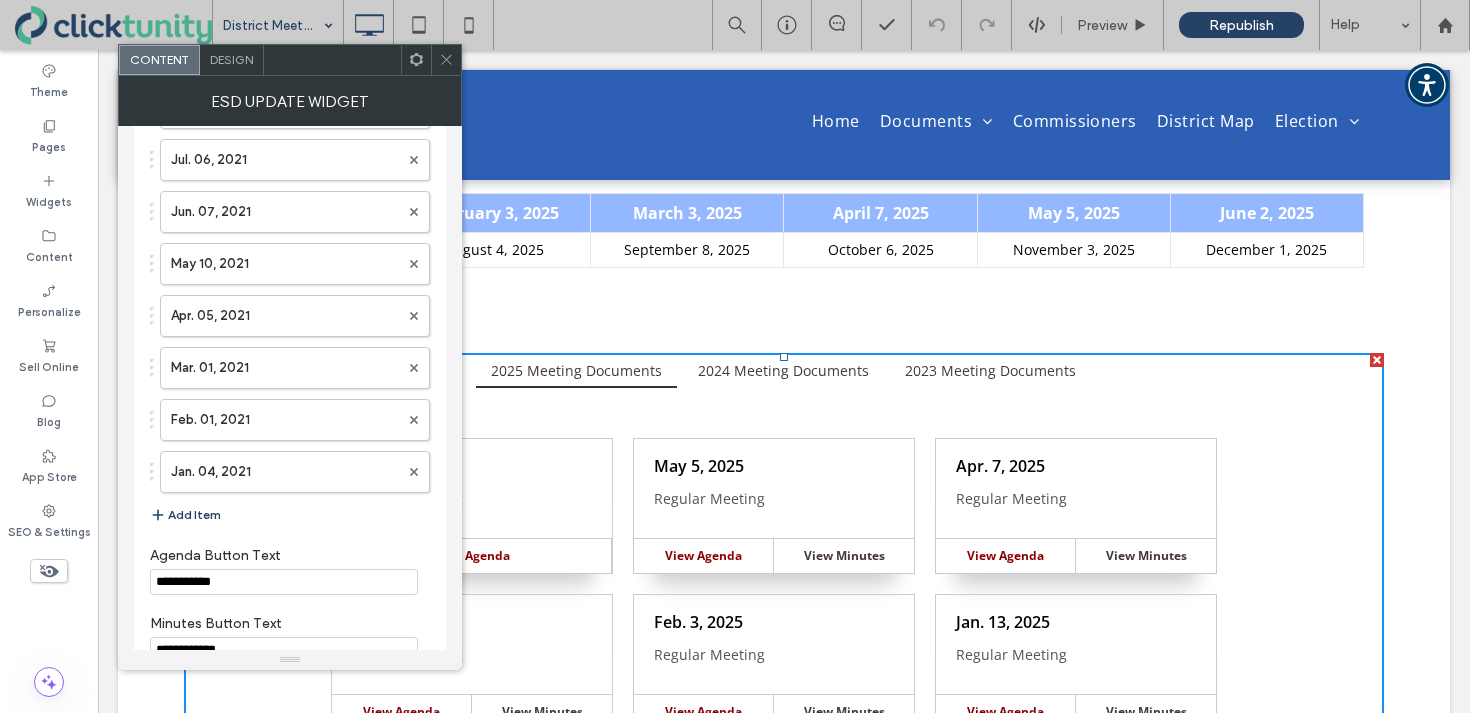 scroll, scrollTop: 2809, scrollLeft: 0, axis: vertical 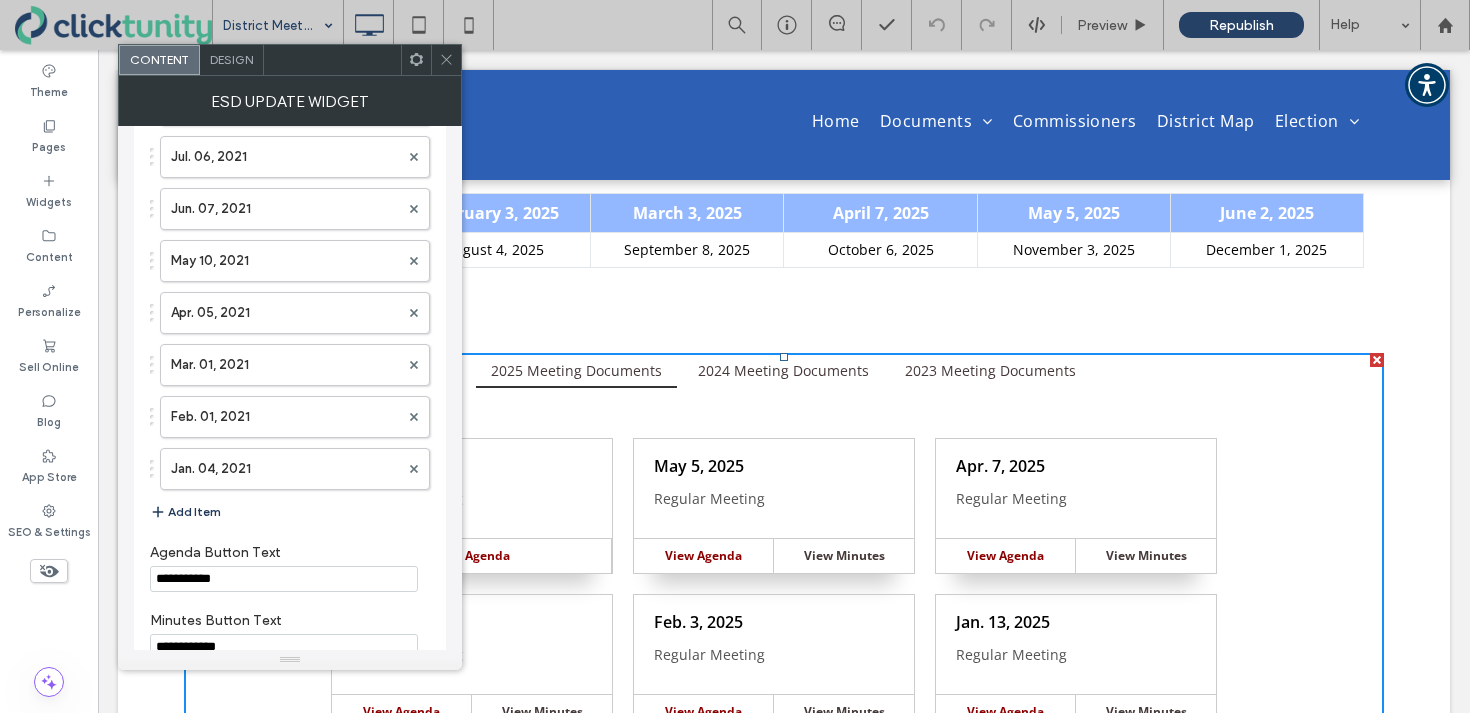 click on "Add Item" at bounding box center [185, 512] 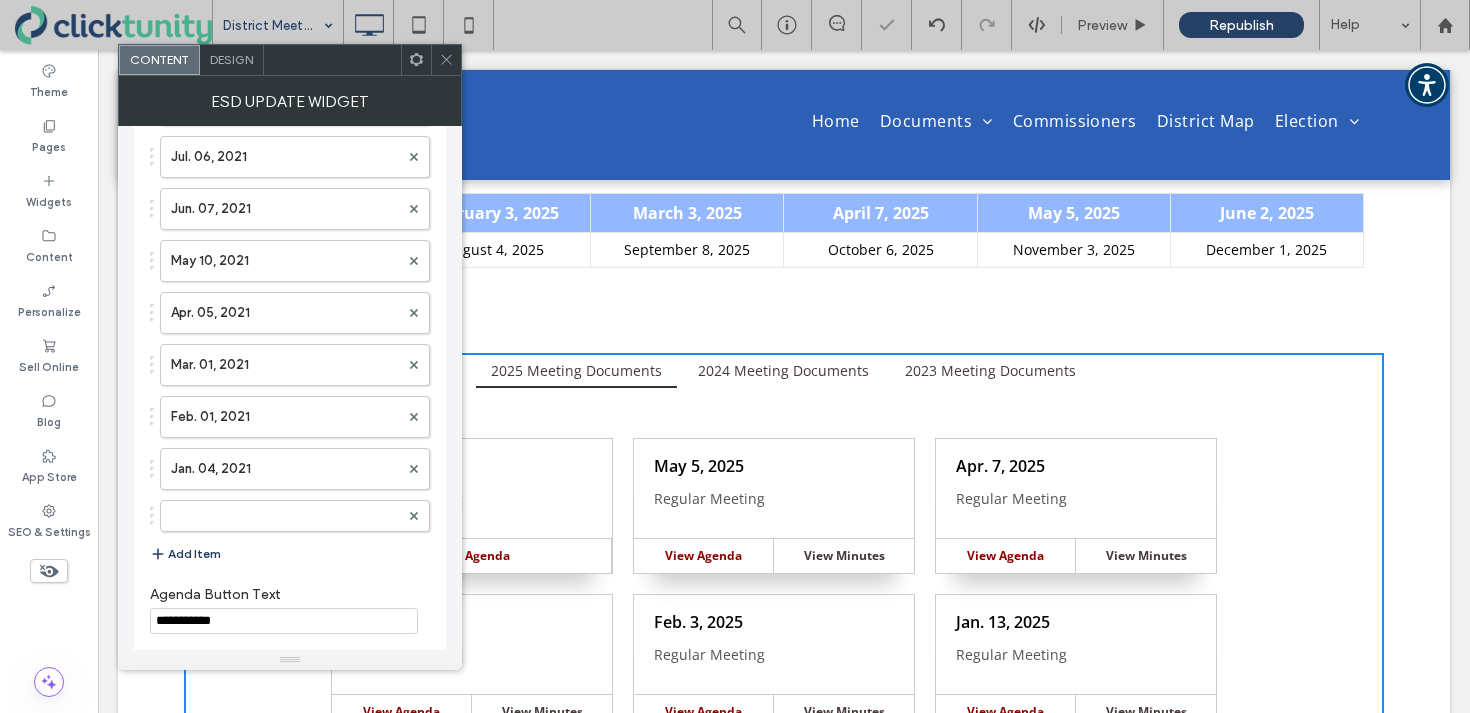 click at bounding box center (285, 516) 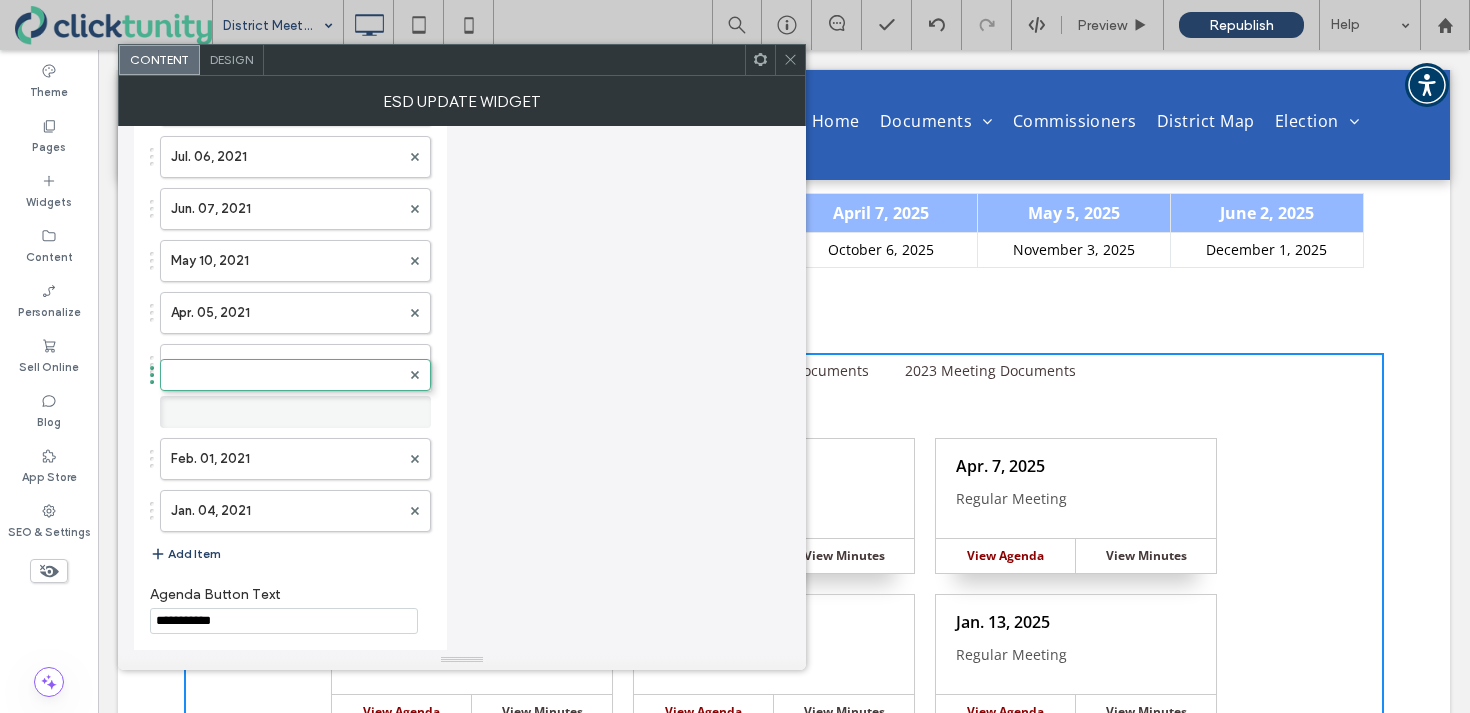 drag, startPoint x: 154, startPoint y: 513, endPoint x: 148, endPoint y: 188, distance: 325.0554 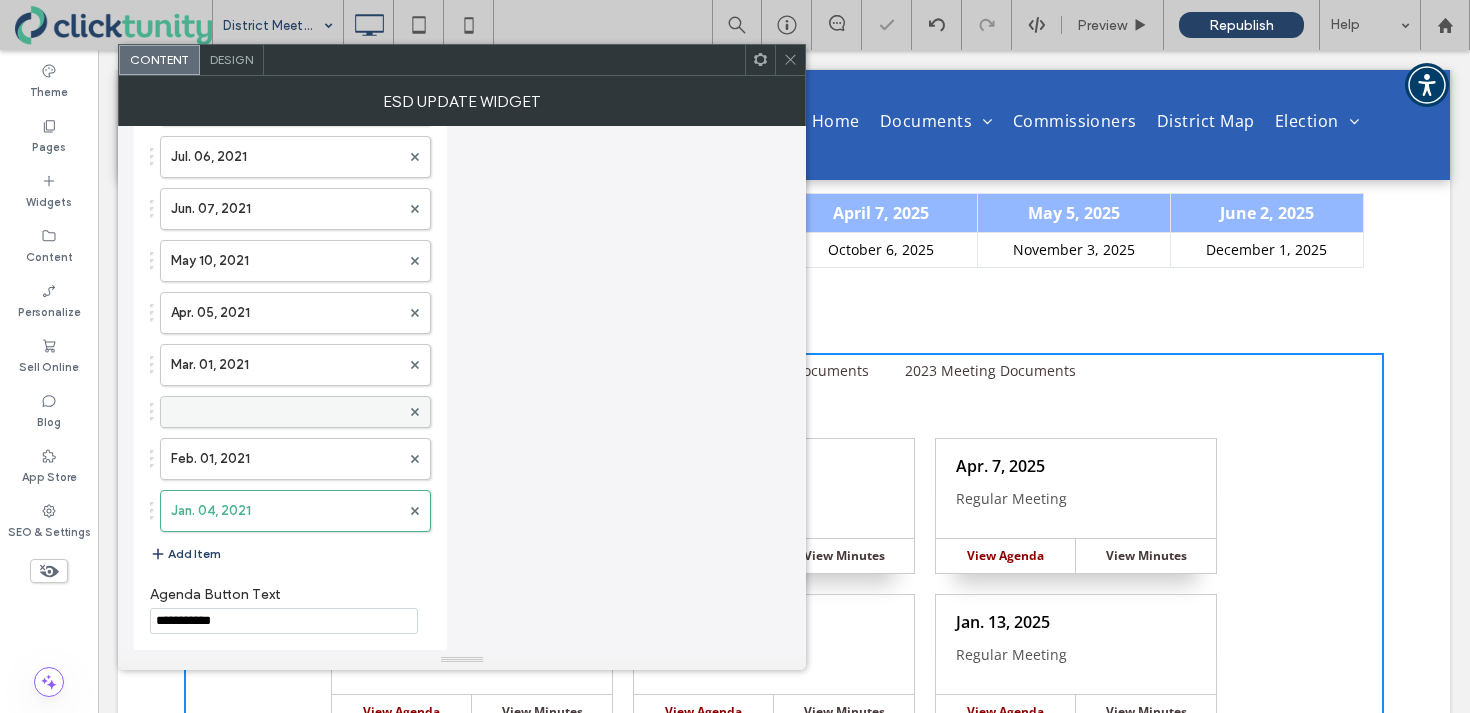 click at bounding box center (285, 412) 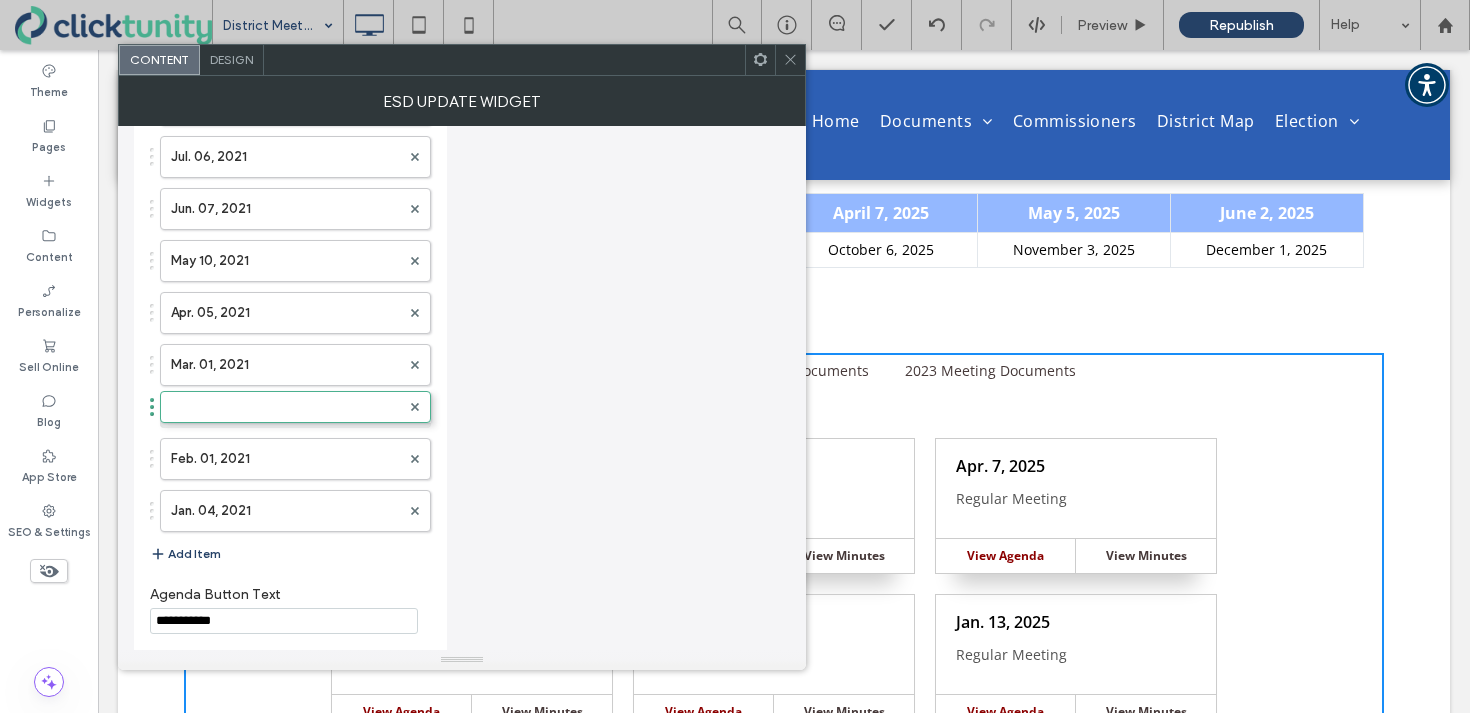 drag, startPoint x: 152, startPoint y: 412, endPoint x: 147, endPoint y: 182, distance: 230.05434 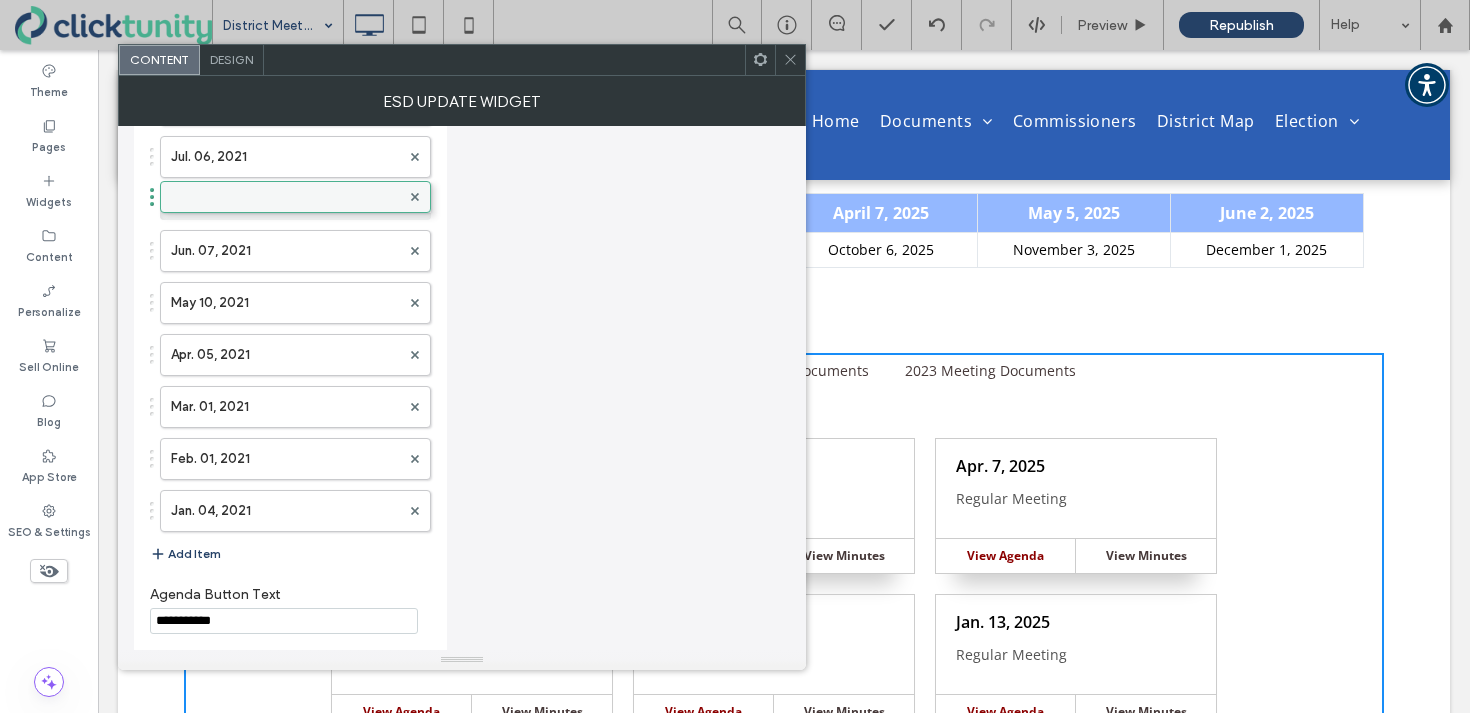 drag, startPoint x: 226, startPoint y: 408, endPoint x: 218, endPoint y: 179, distance: 229.1397 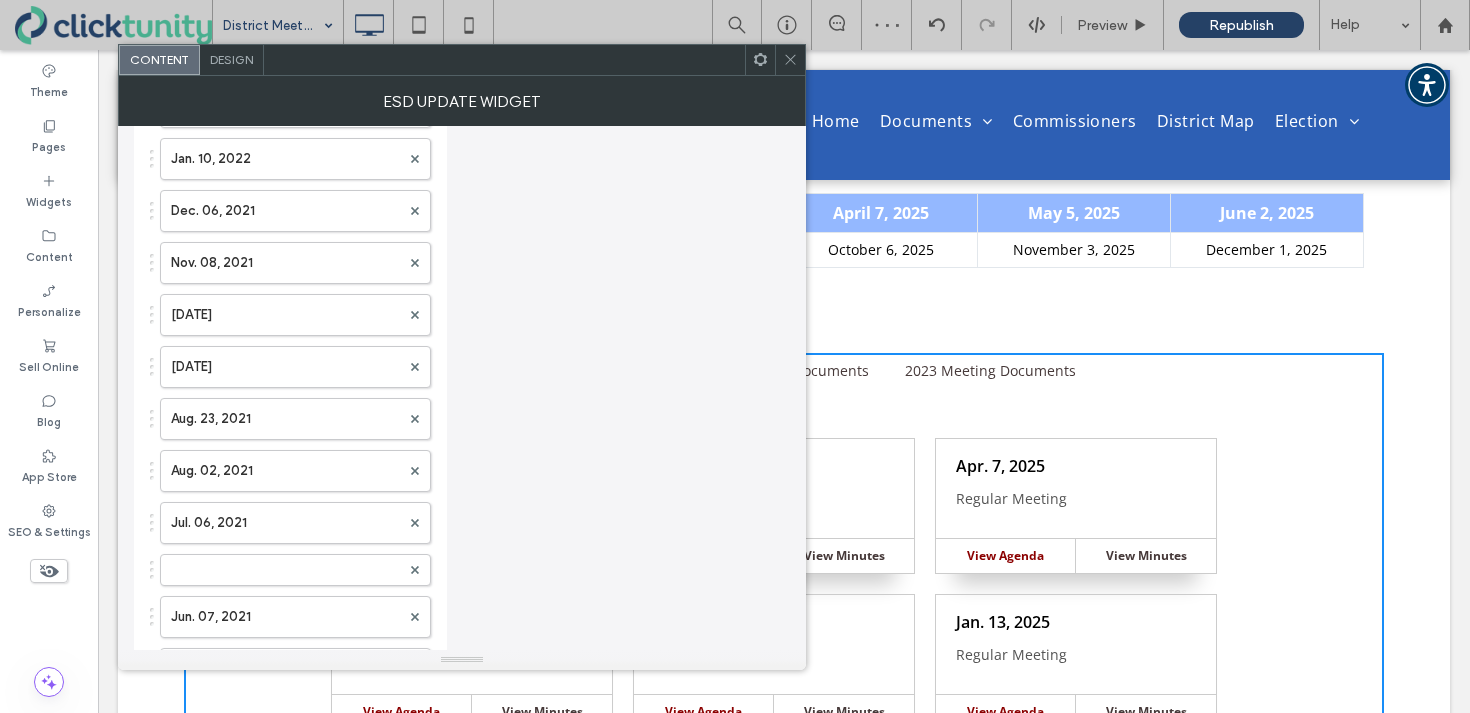 scroll, scrollTop: 2398, scrollLeft: 0, axis: vertical 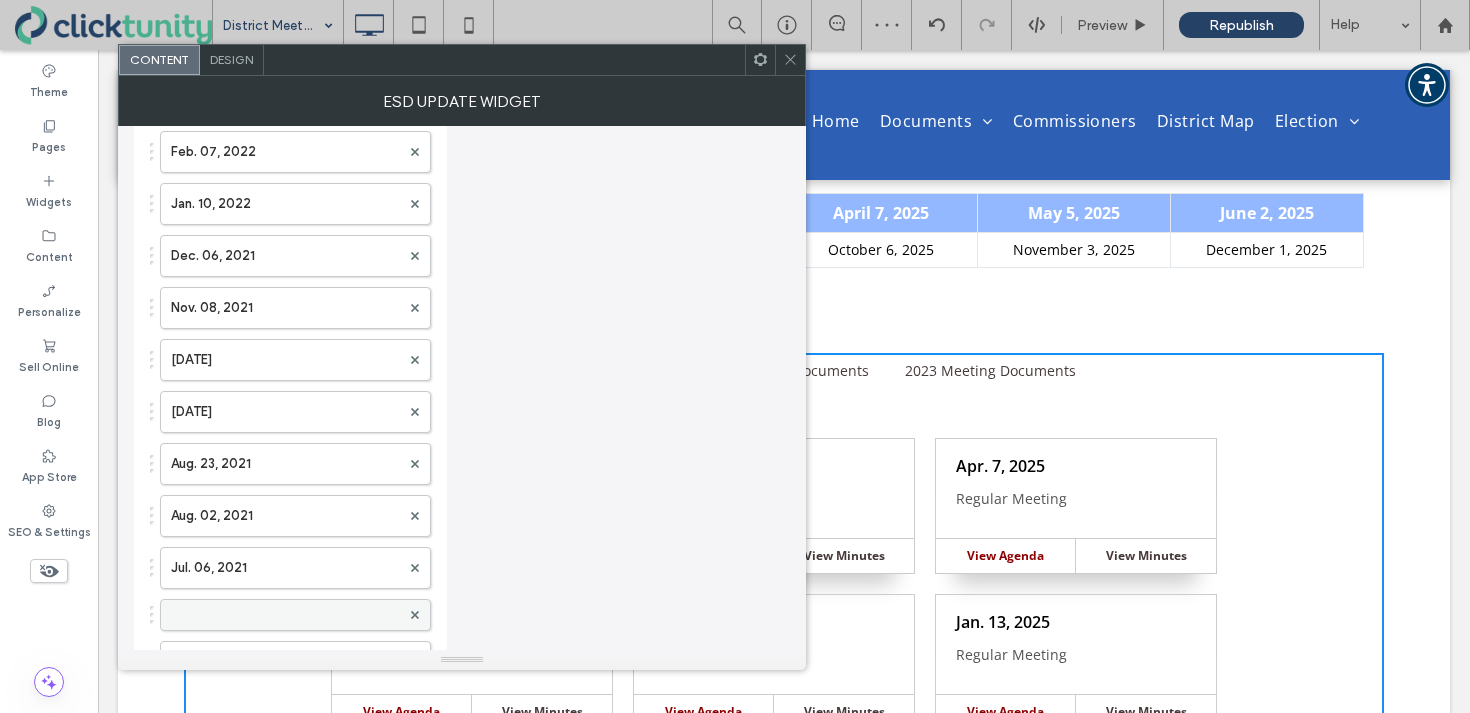 click at bounding box center (285, 615) 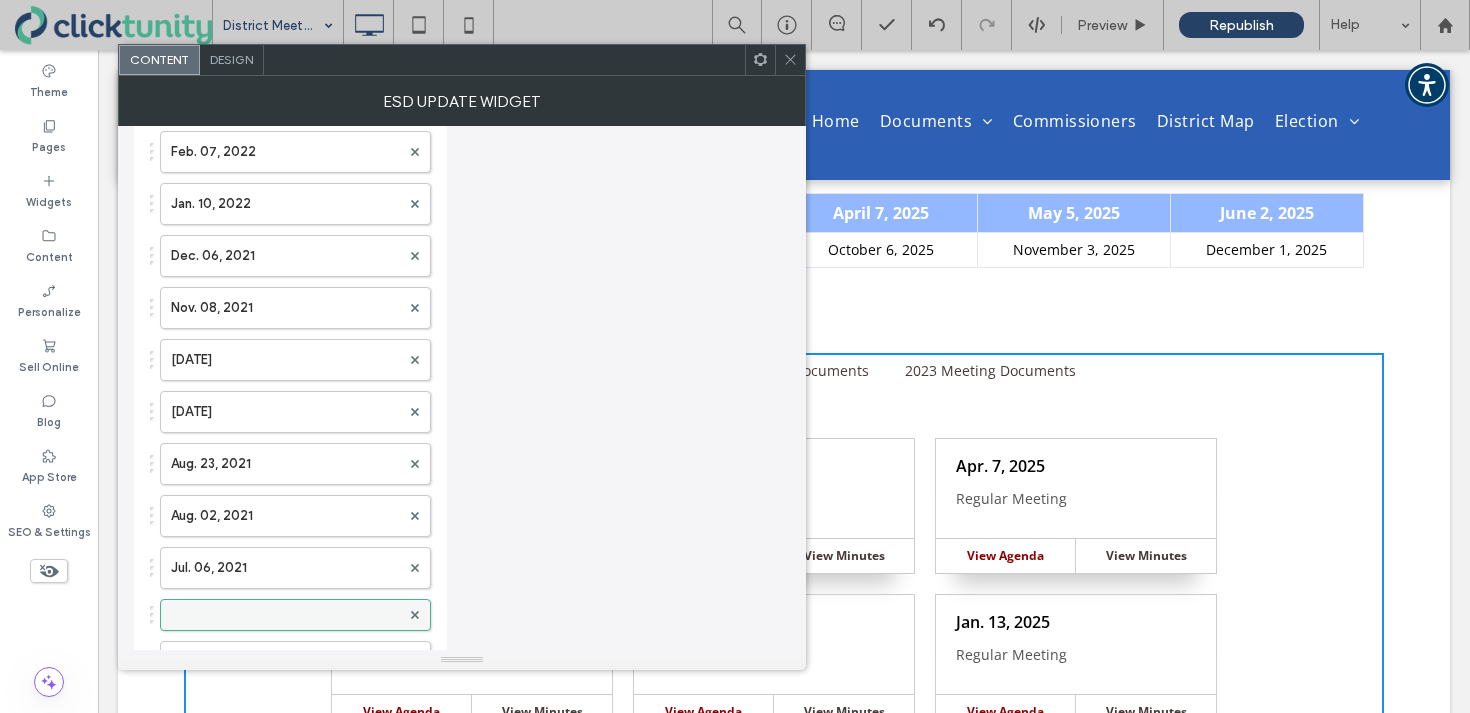 click at bounding box center [285, 615] 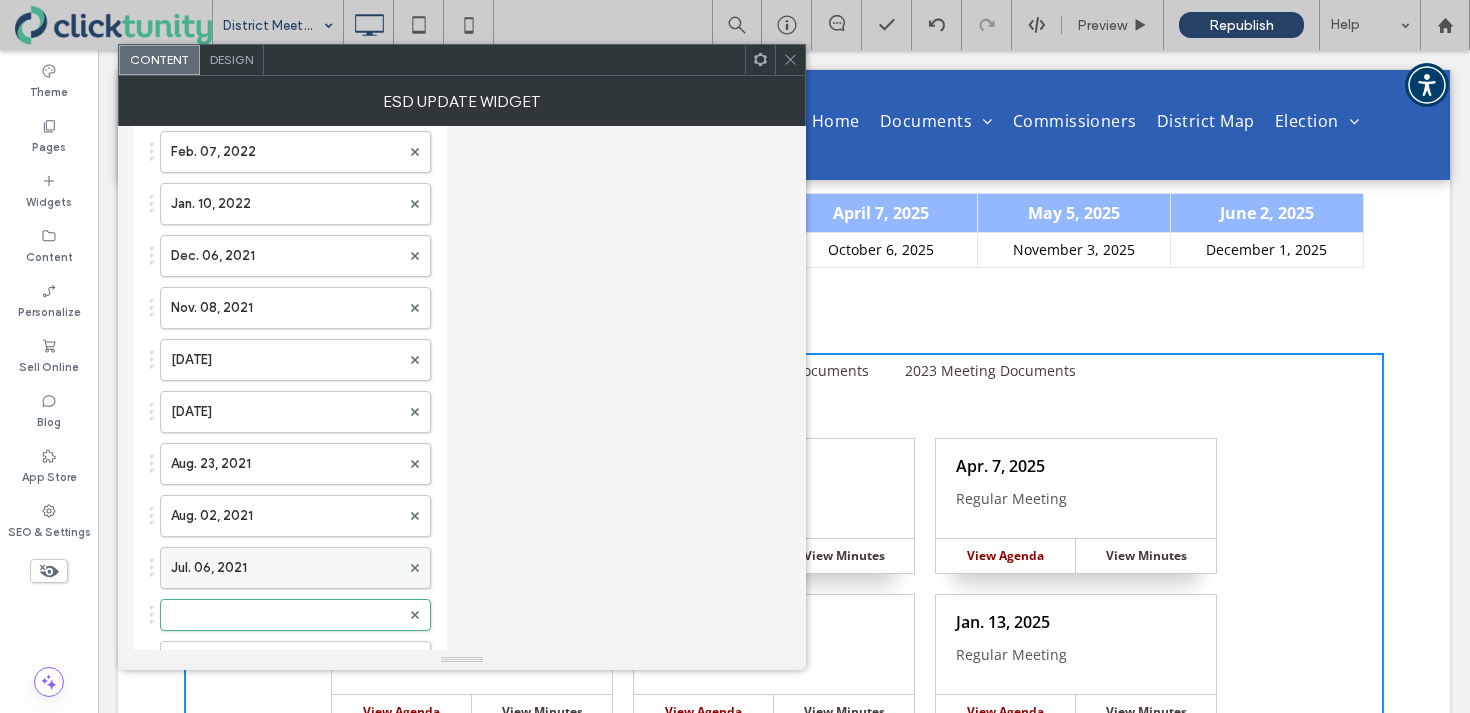 click on "Jul. 06, 2021" at bounding box center (285, 568) 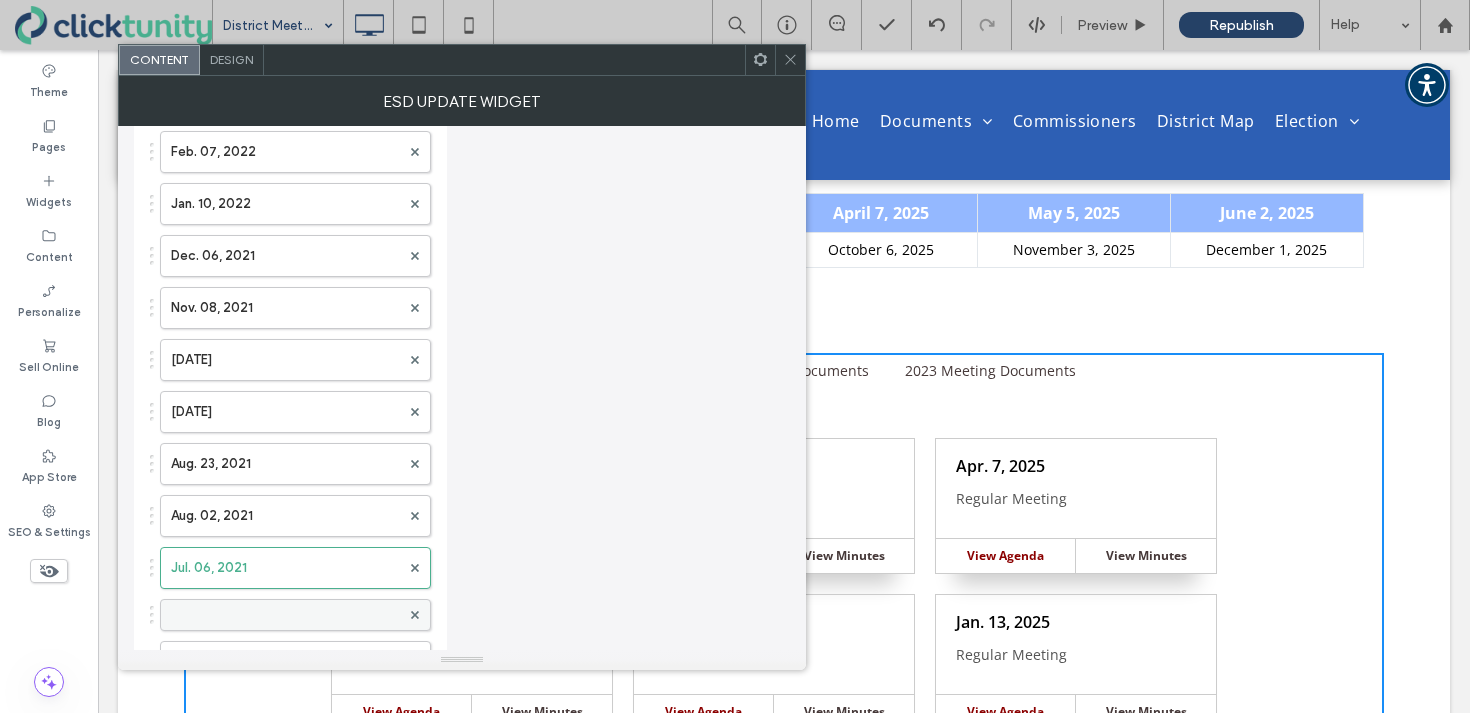 click at bounding box center (285, 615) 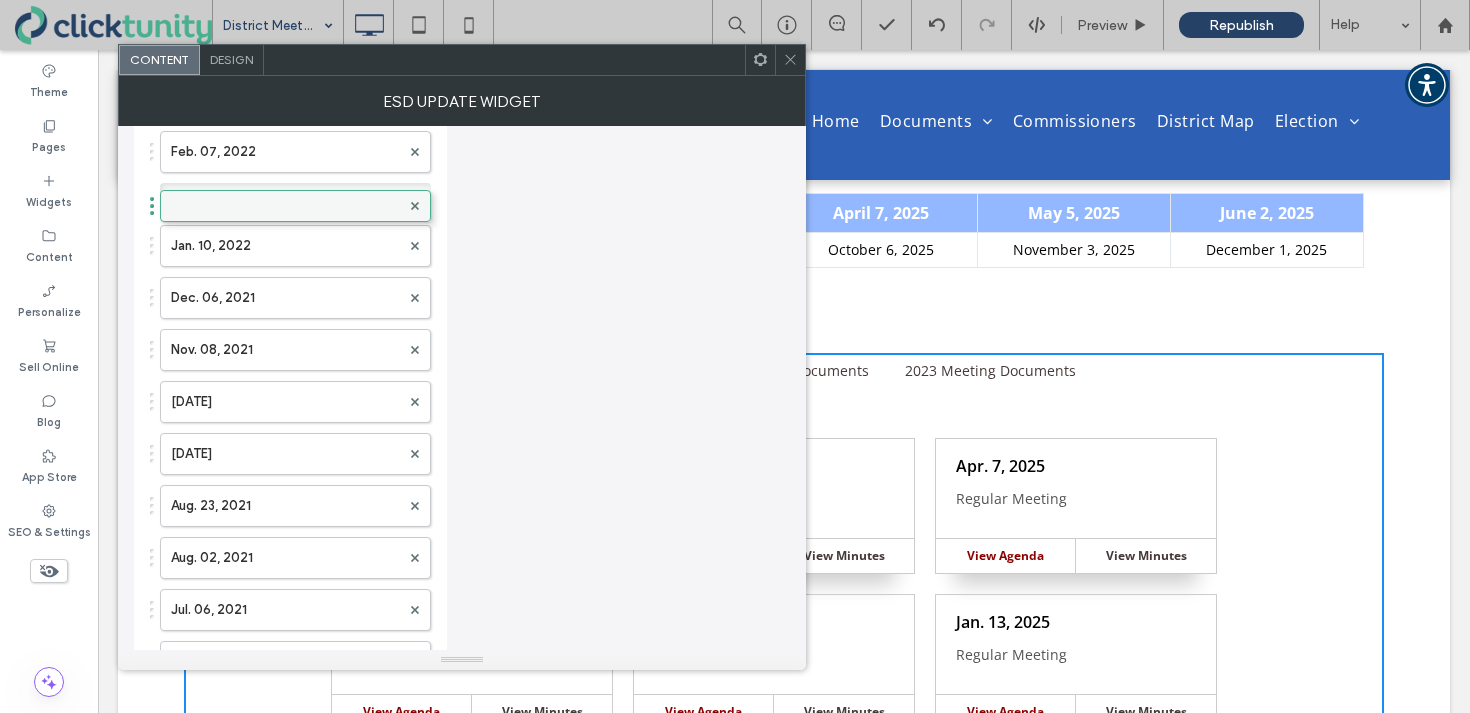 drag, startPoint x: 267, startPoint y: 609, endPoint x: 268, endPoint y: 190, distance: 419.0012 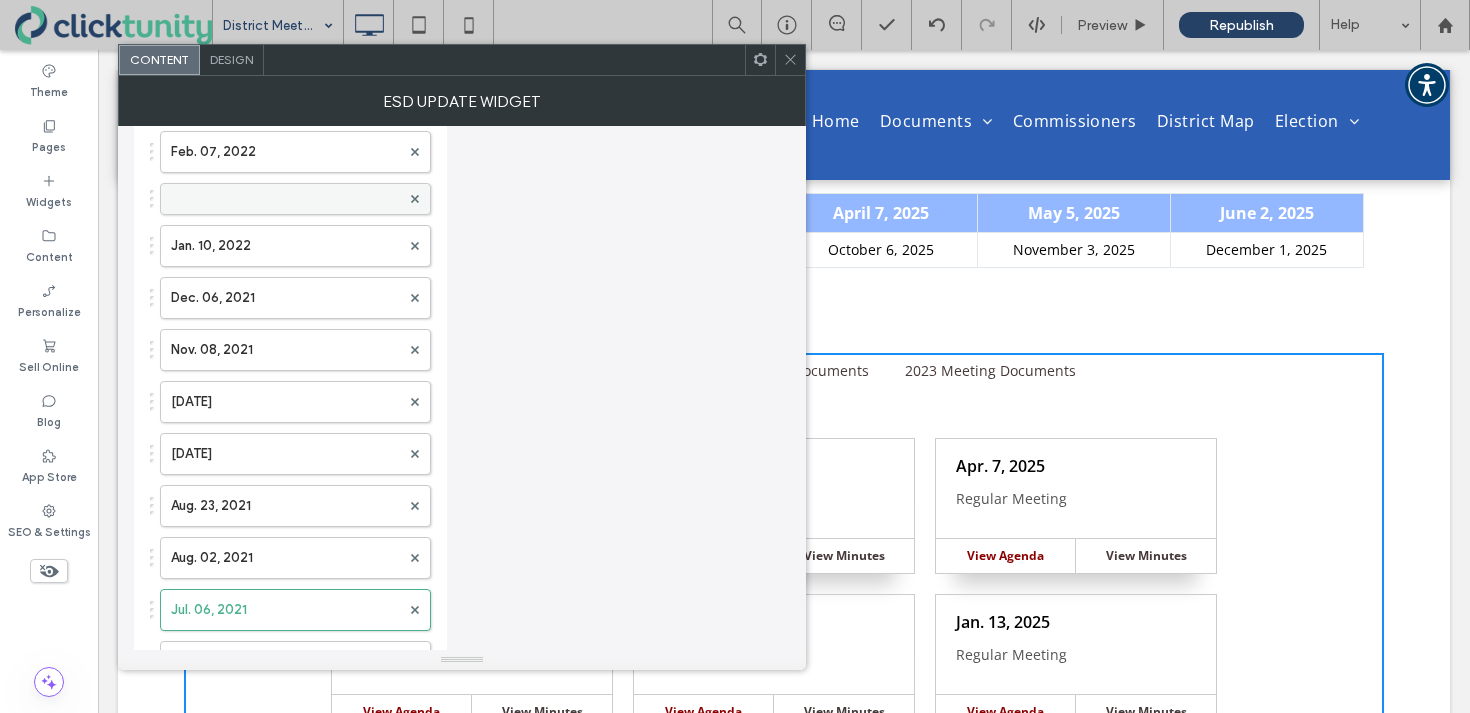 click at bounding box center (285, 199) 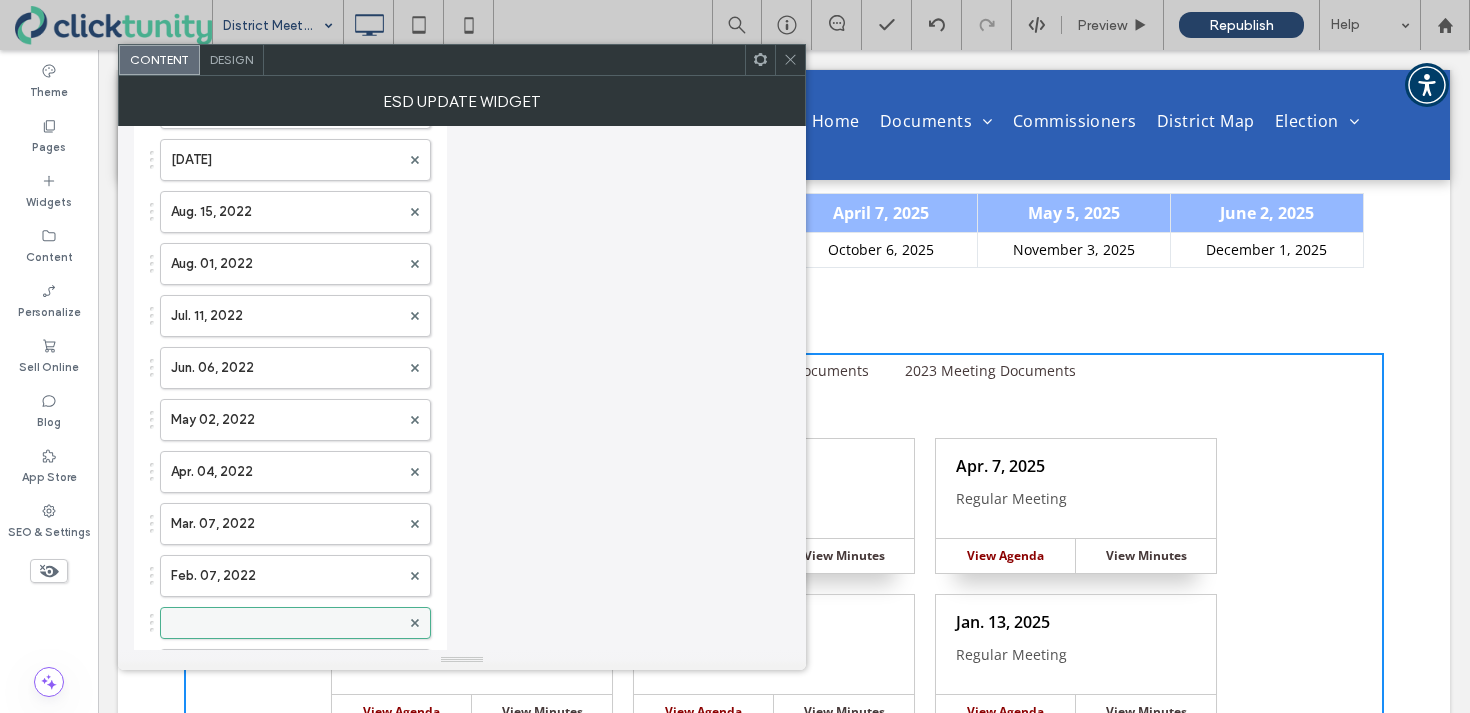 scroll, scrollTop: 1972, scrollLeft: 0, axis: vertical 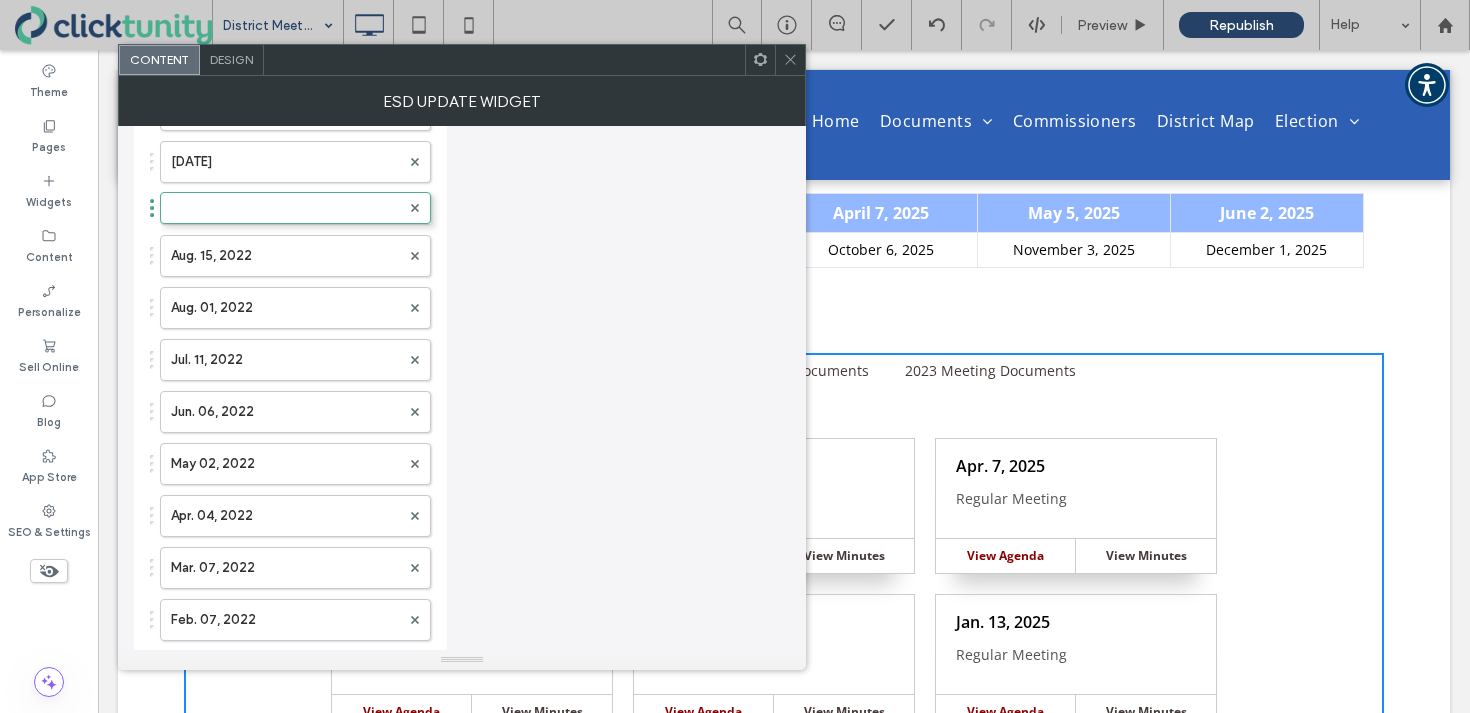 drag, startPoint x: 259, startPoint y: 618, endPoint x: 260, endPoint y: 191, distance: 427.00116 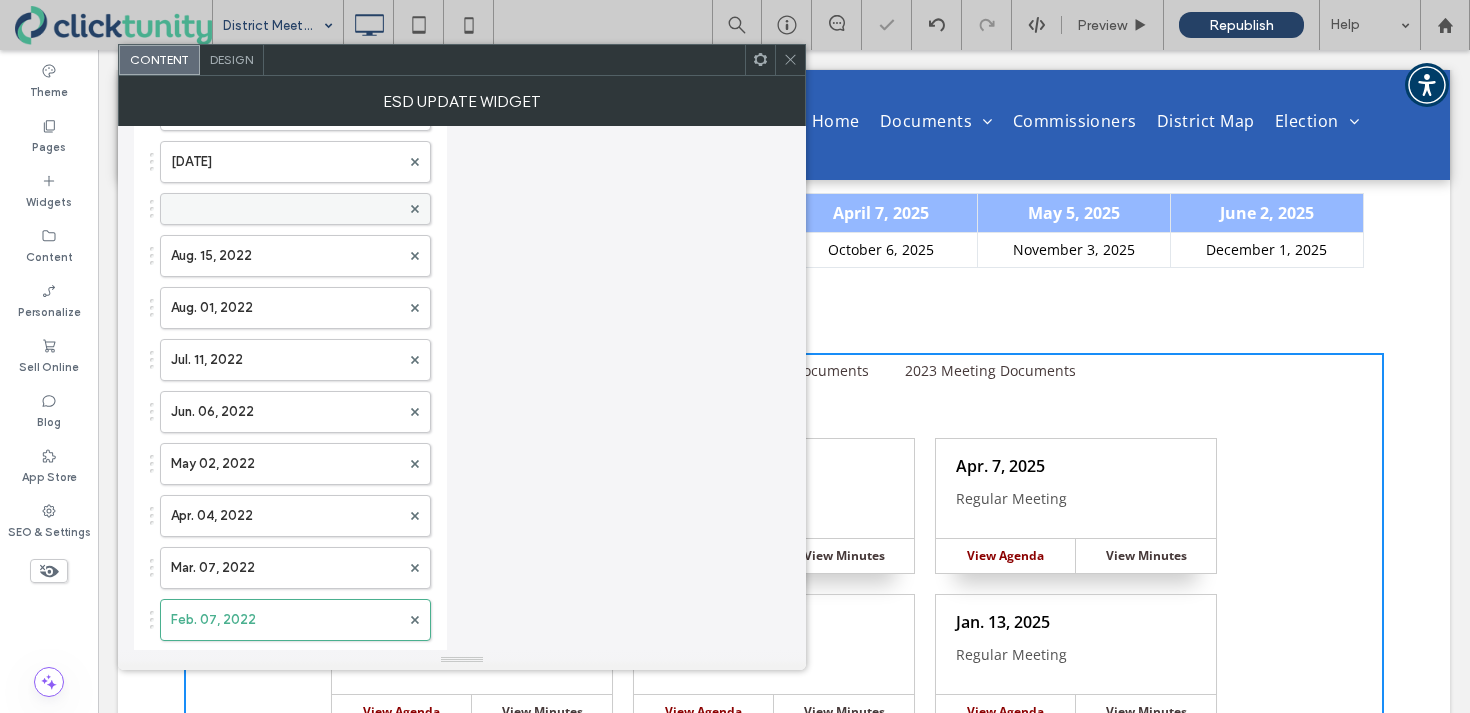 click at bounding box center [285, 209] 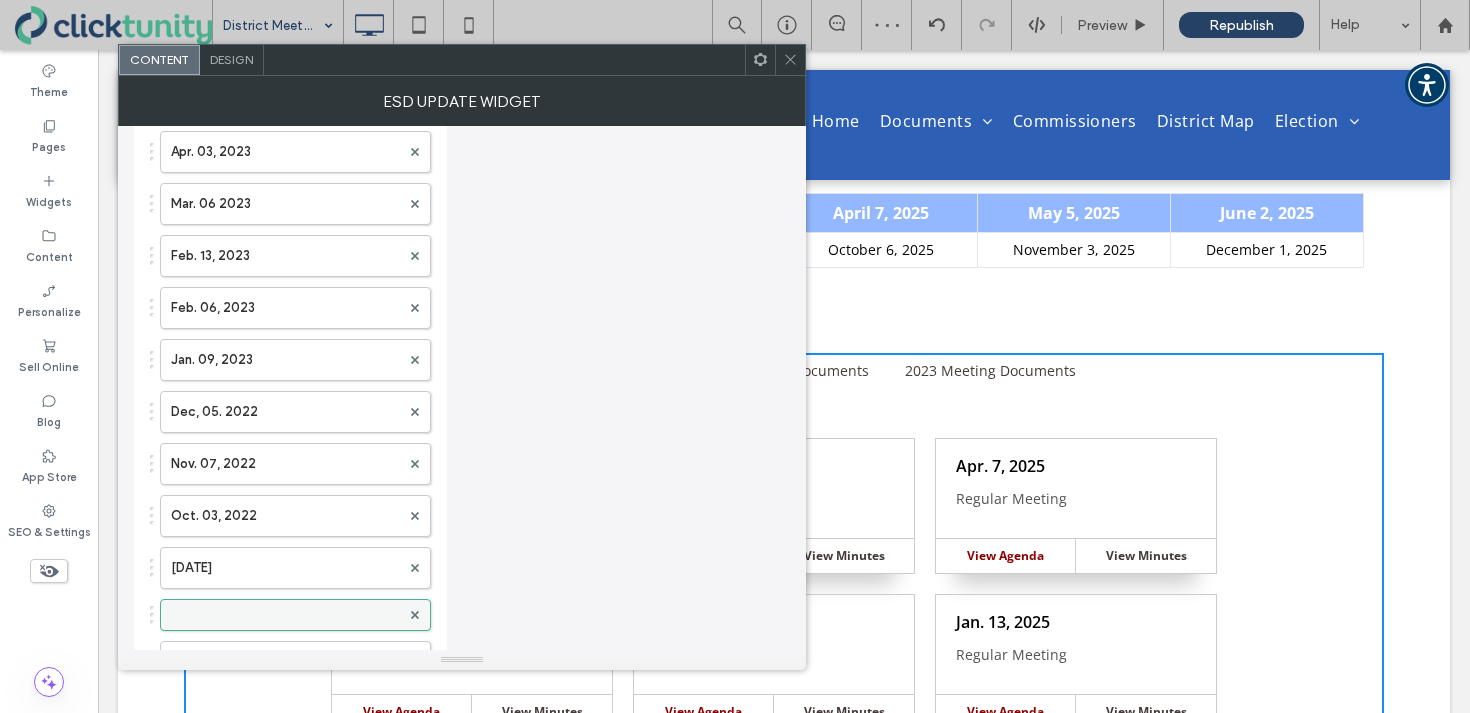 scroll, scrollTop: 1560, scrollLeft: 0, axis: vertical 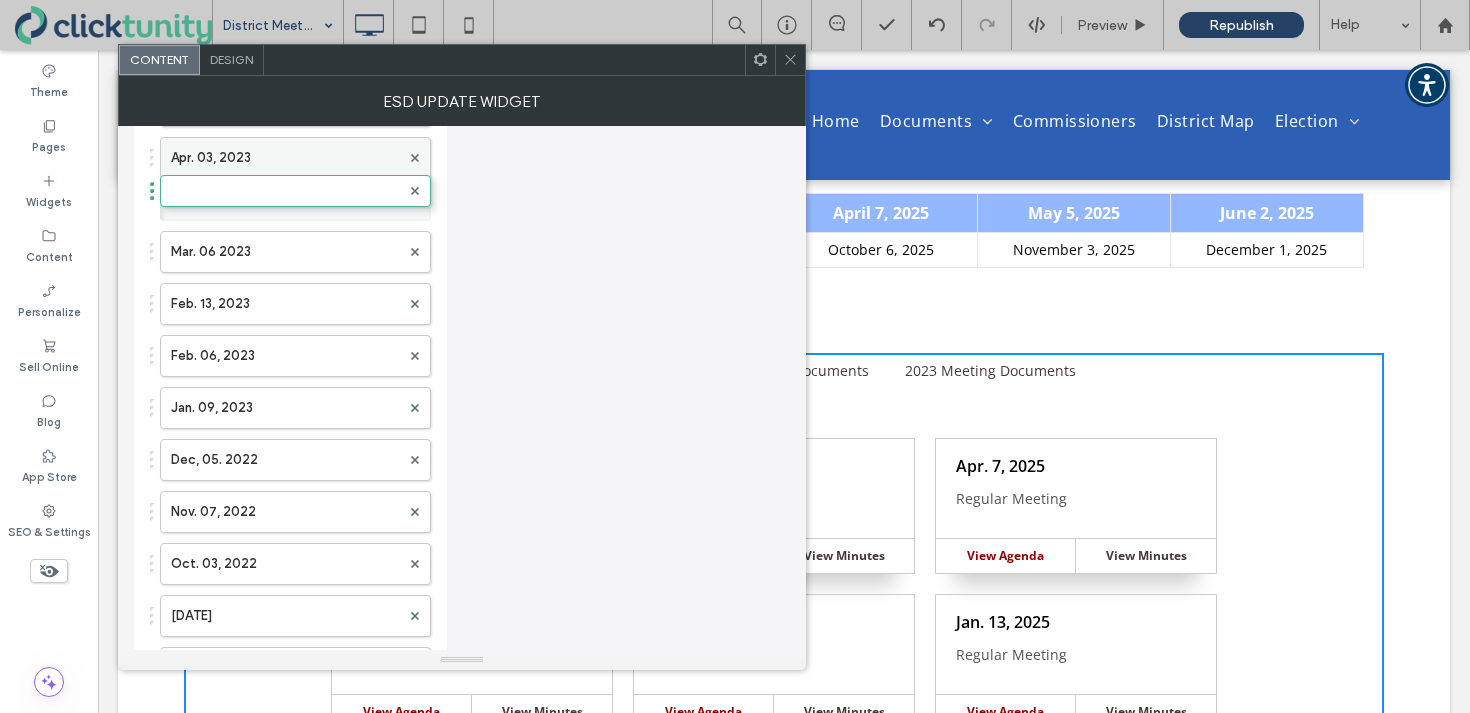 drag, startPoint x: 259, startPoint y: 608, endPoint x: 236, endPoint y: 168, distance: 440.60074 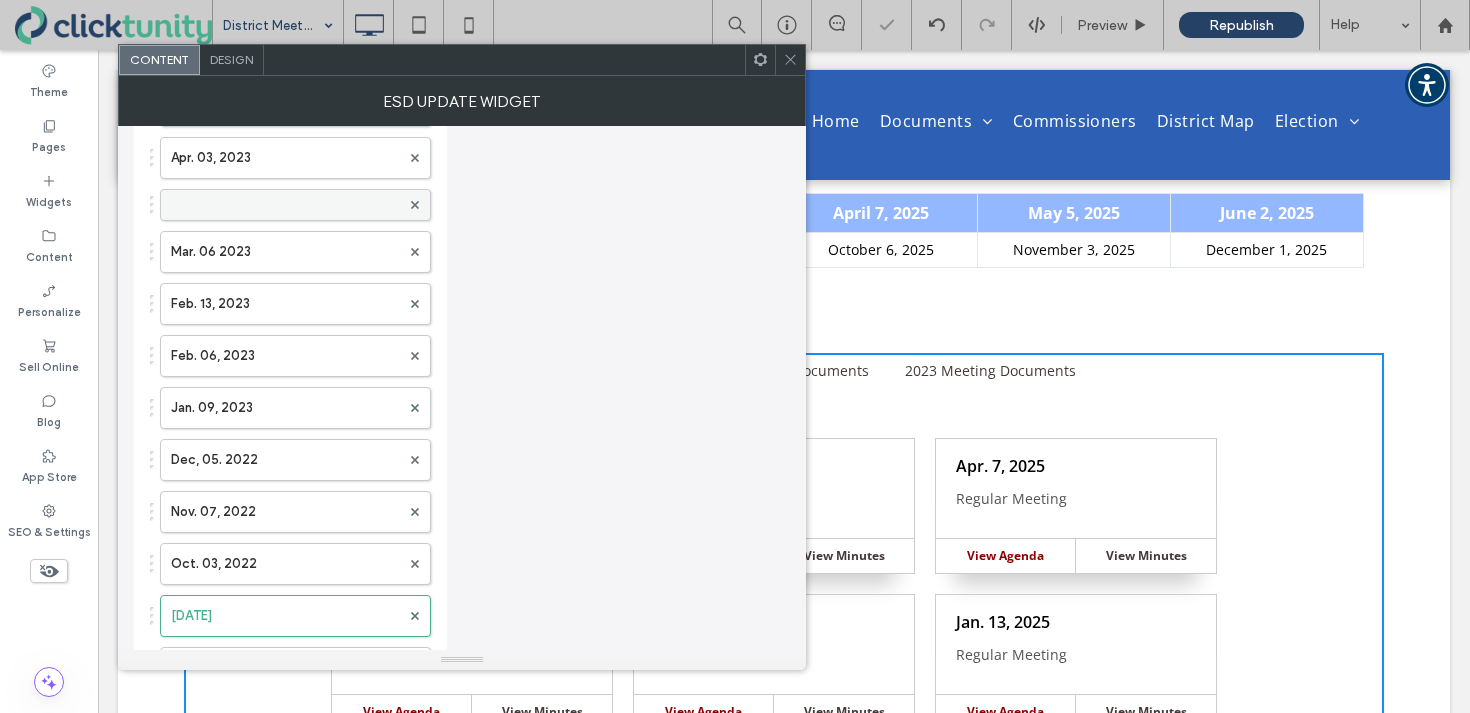 click at bounding box center (285, 205) 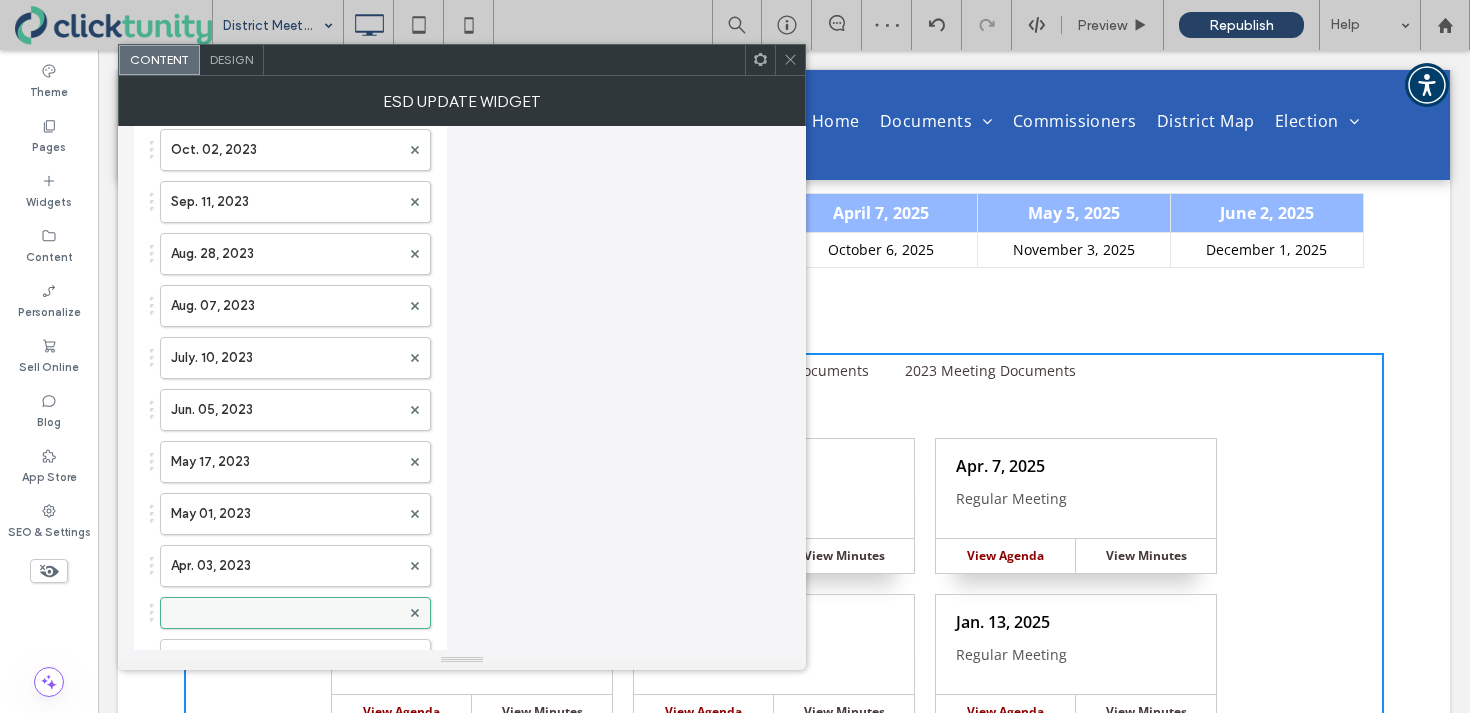 scroll, scrollTop: 1127, scrollLeft: 0, axis: vertical 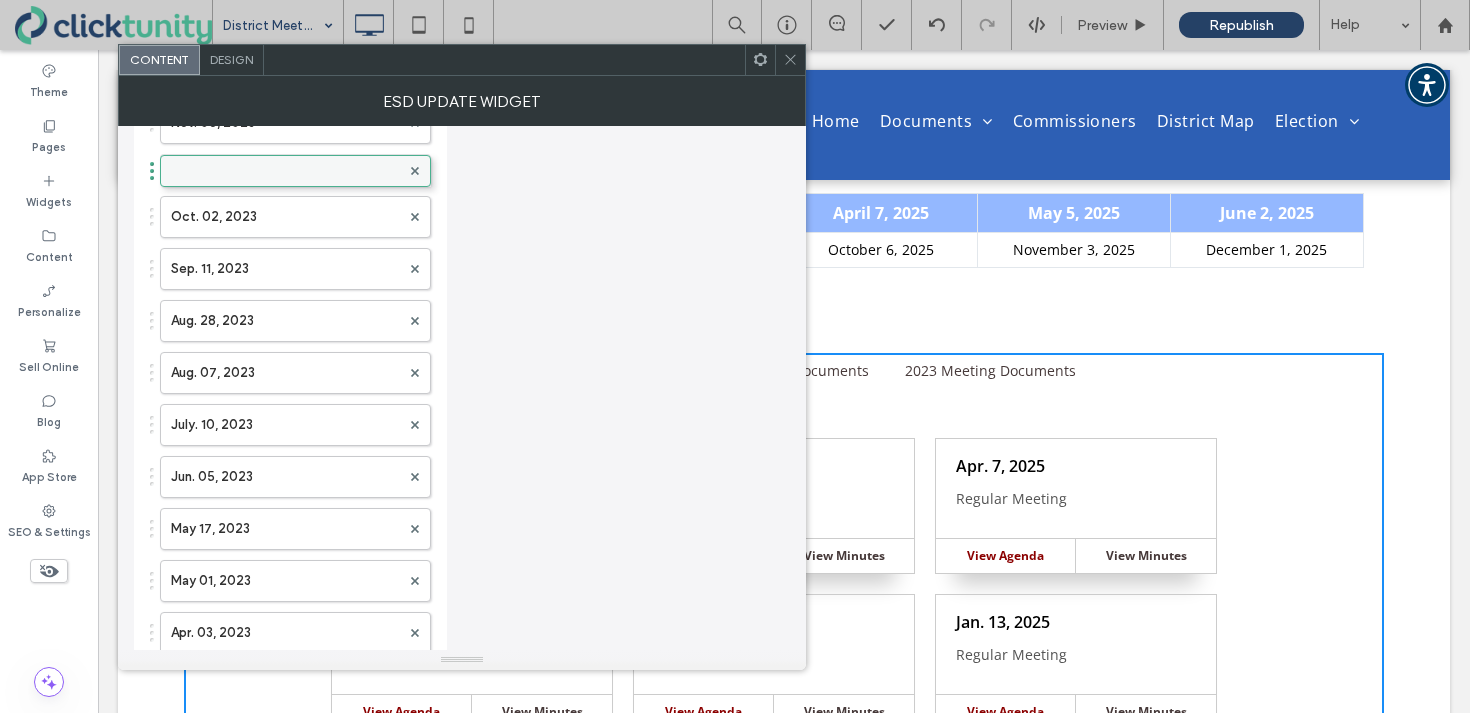 drag, startPoint x: 257, startPoint y: 632, endPoint x: 245, endPoint y: 155, distance: 477.1509 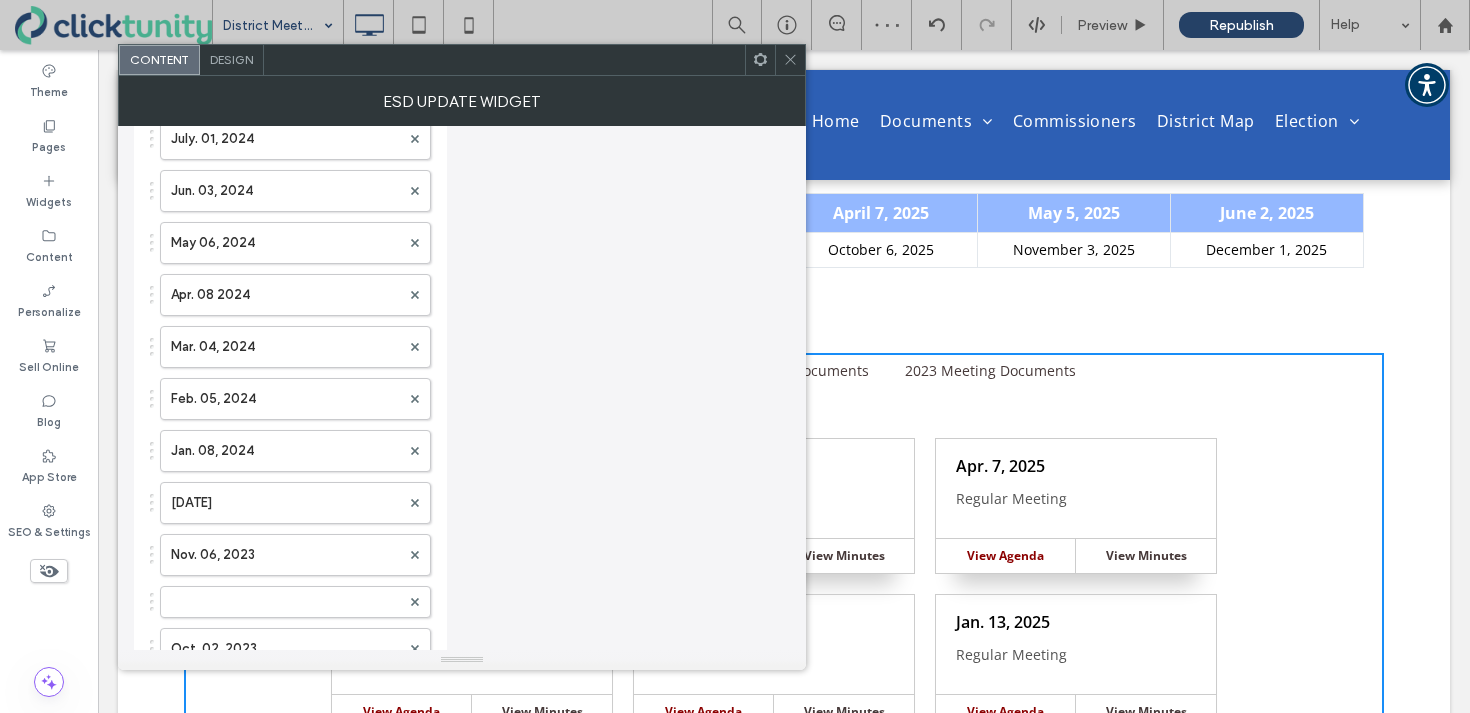 scroll, scrollTop: 694, scrollLeft: 0, axis: vertical 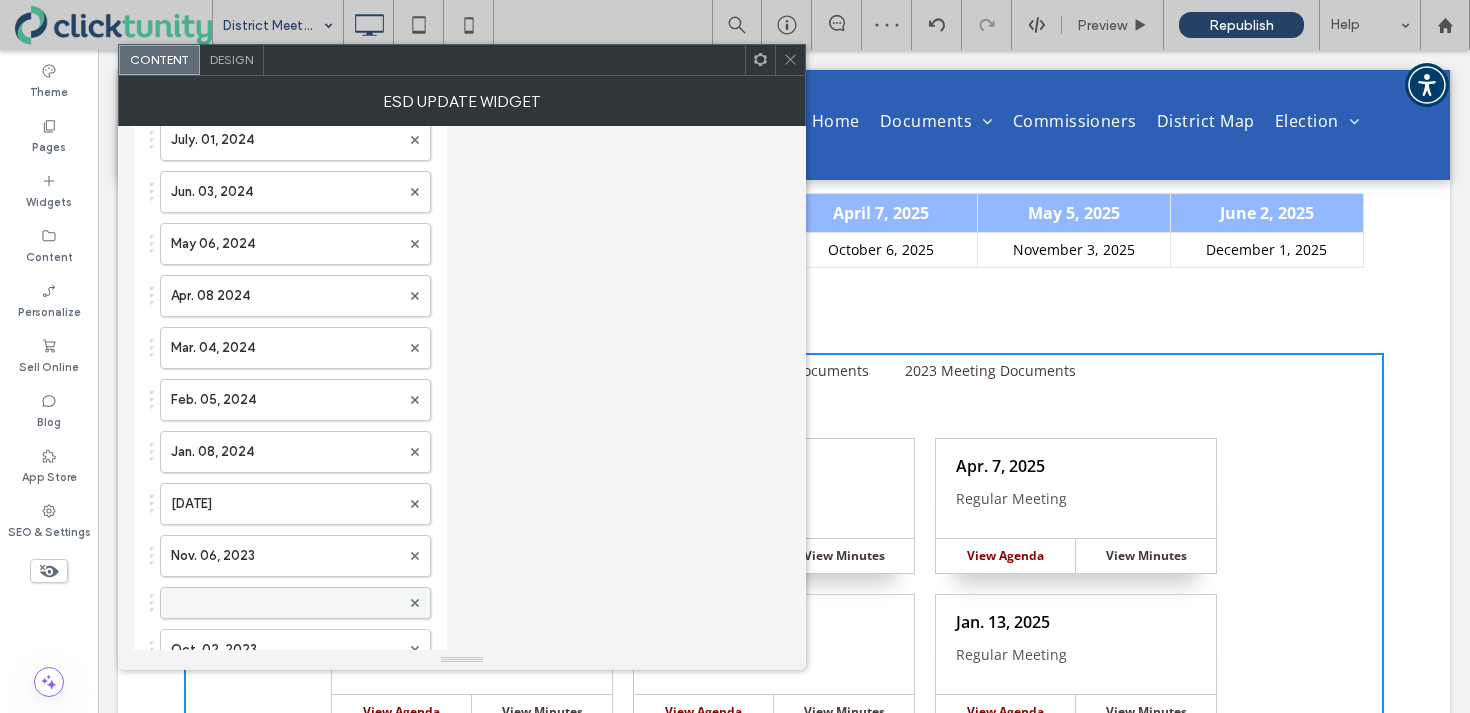 click at bounding box center (285, 603) 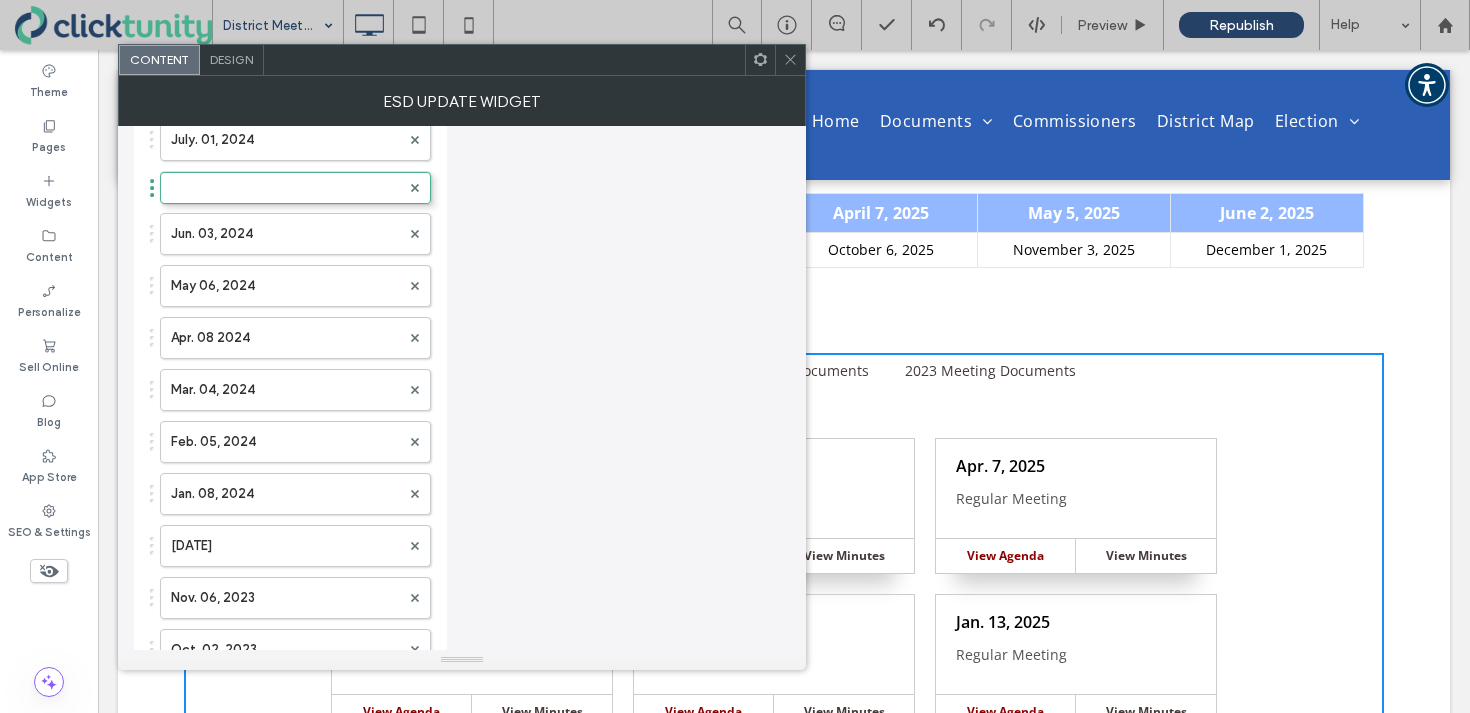 drag, startPoint x: 282, startPoint y: 593, endPoint x: 262, endPoint y: 168, distance: 425.47034 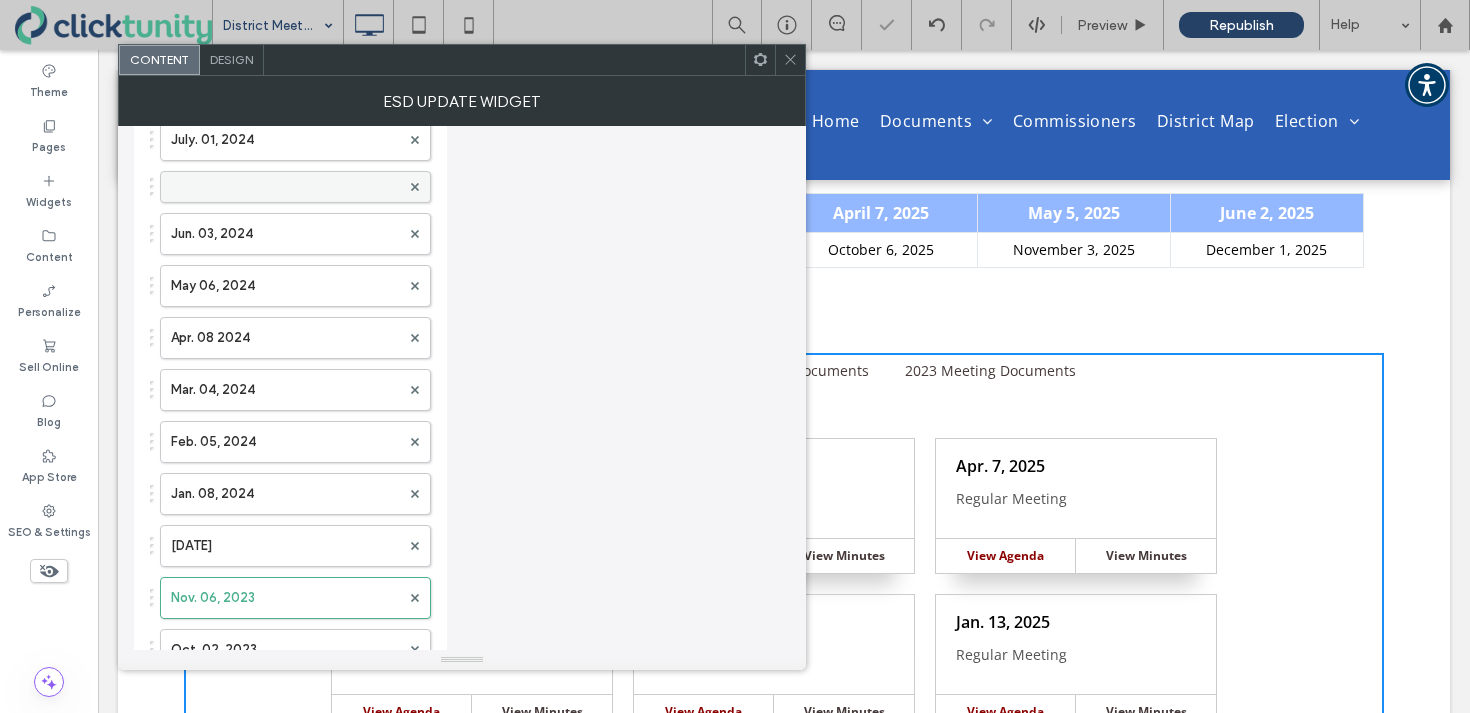click at bounding box center [285, 187] 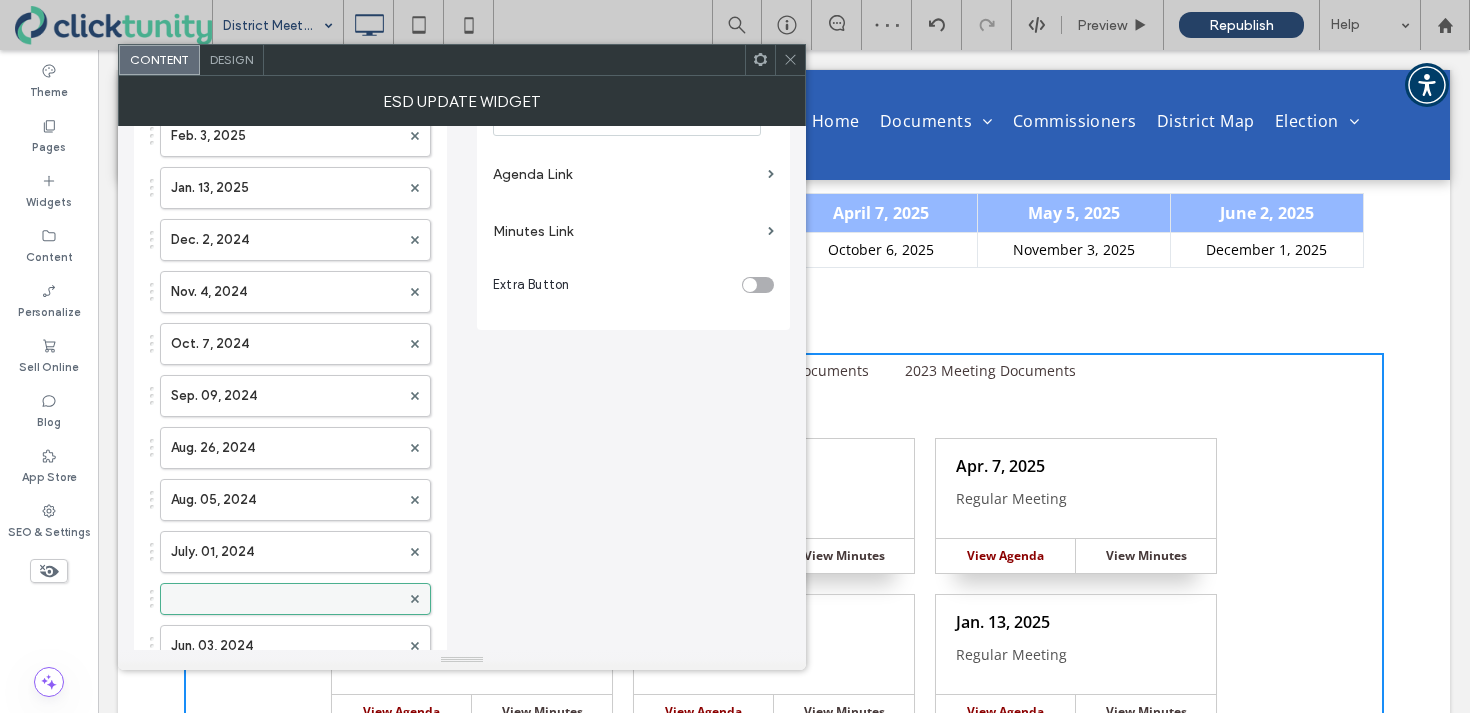 scroll, scrollTop: 274, scrollLeft: 0, axis: vertical 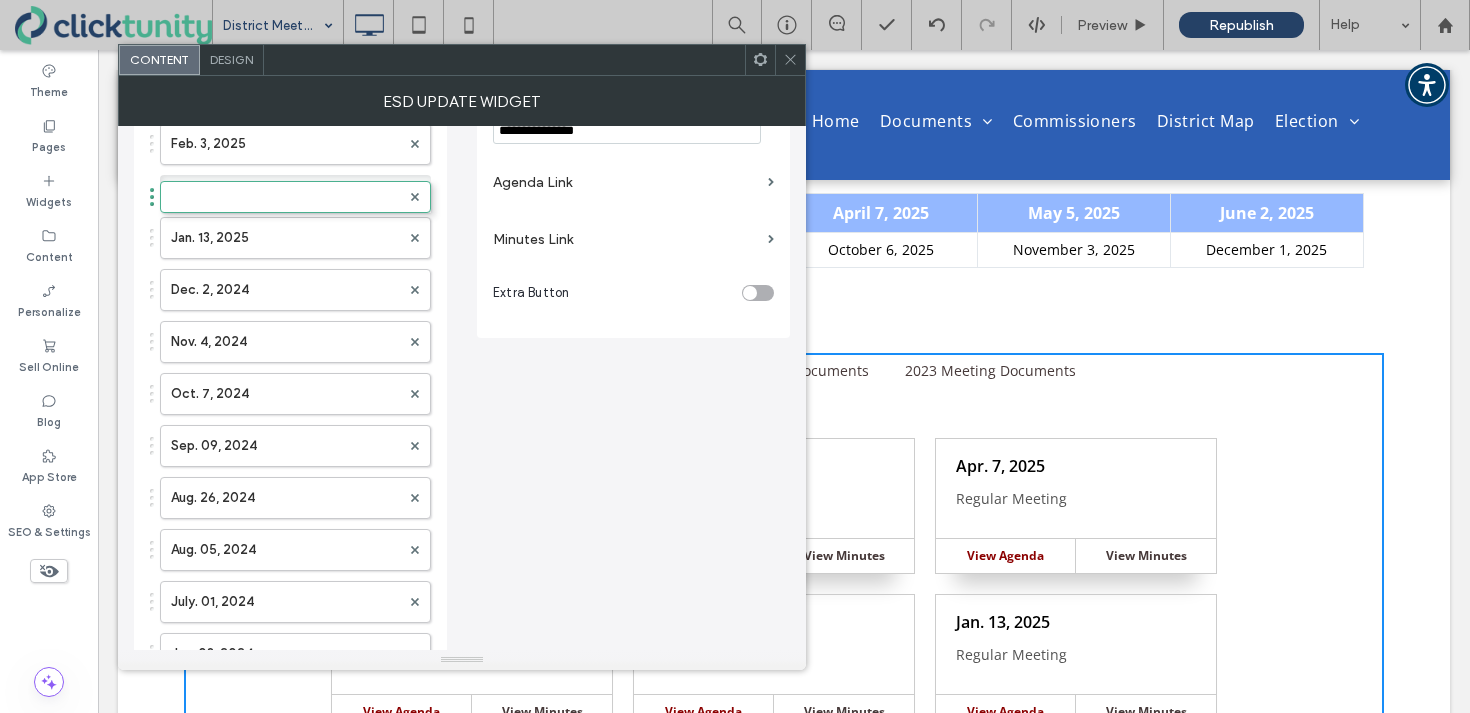 drag, startPoint x: 273, startPoint y: 598, endPoint x: 254, endPoint y: 178, distance: 420.42953 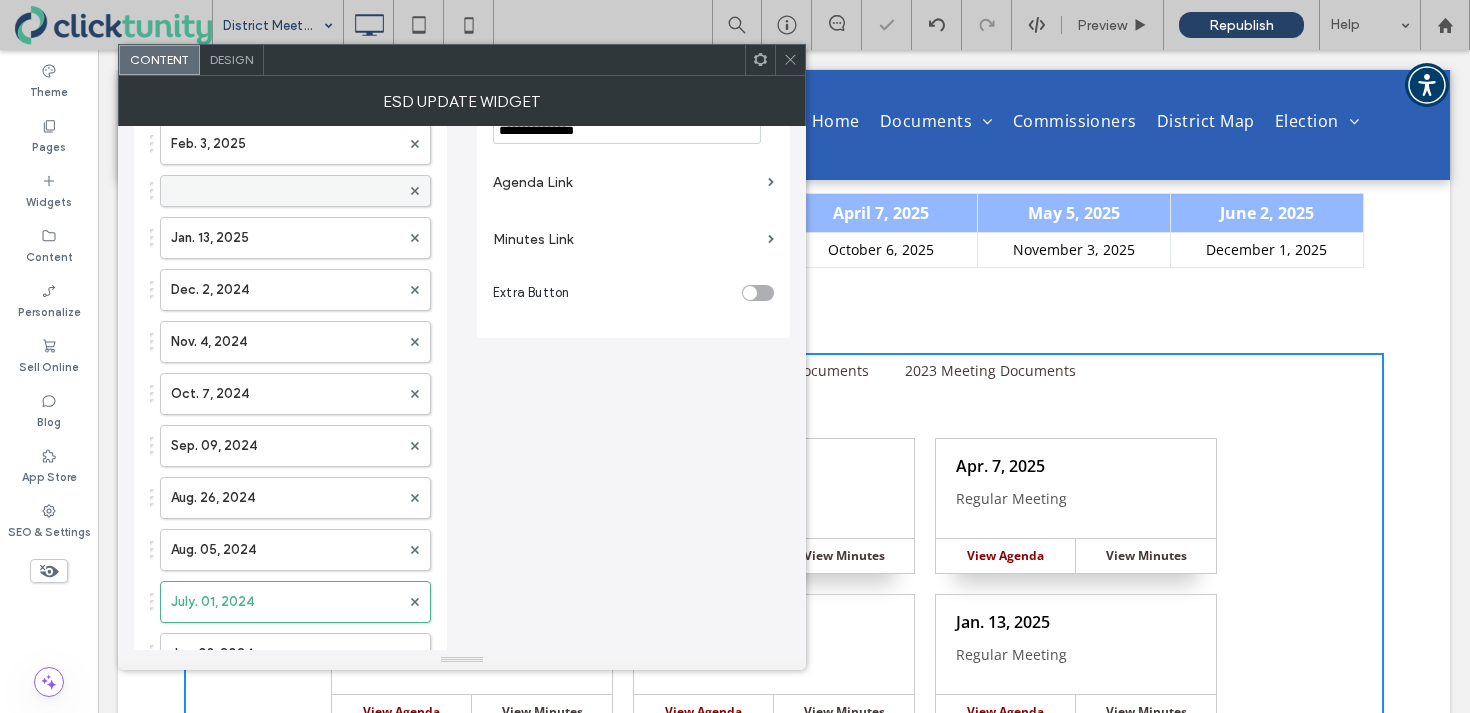 click at bounding box center [285, 191] 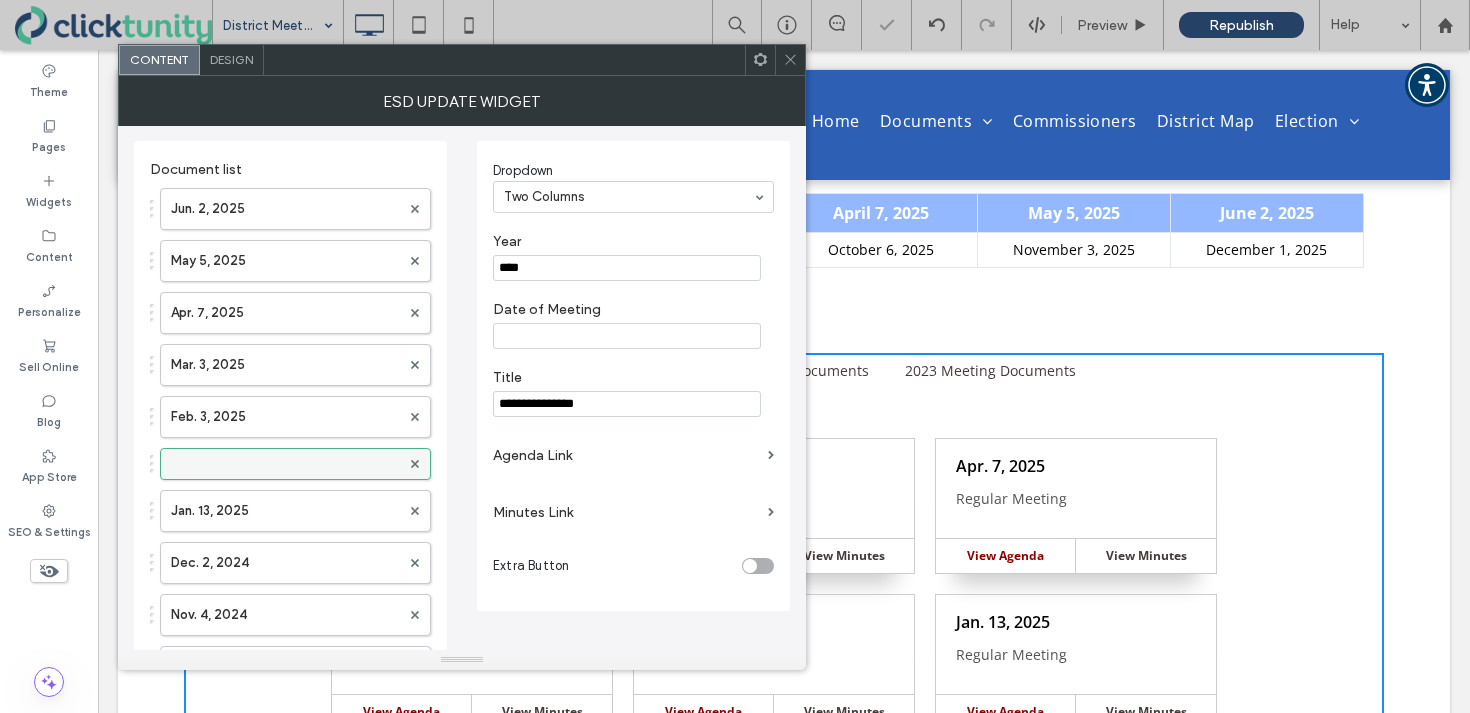 scroll, scrollTop: 0, scrollLeft: 0, axis: both 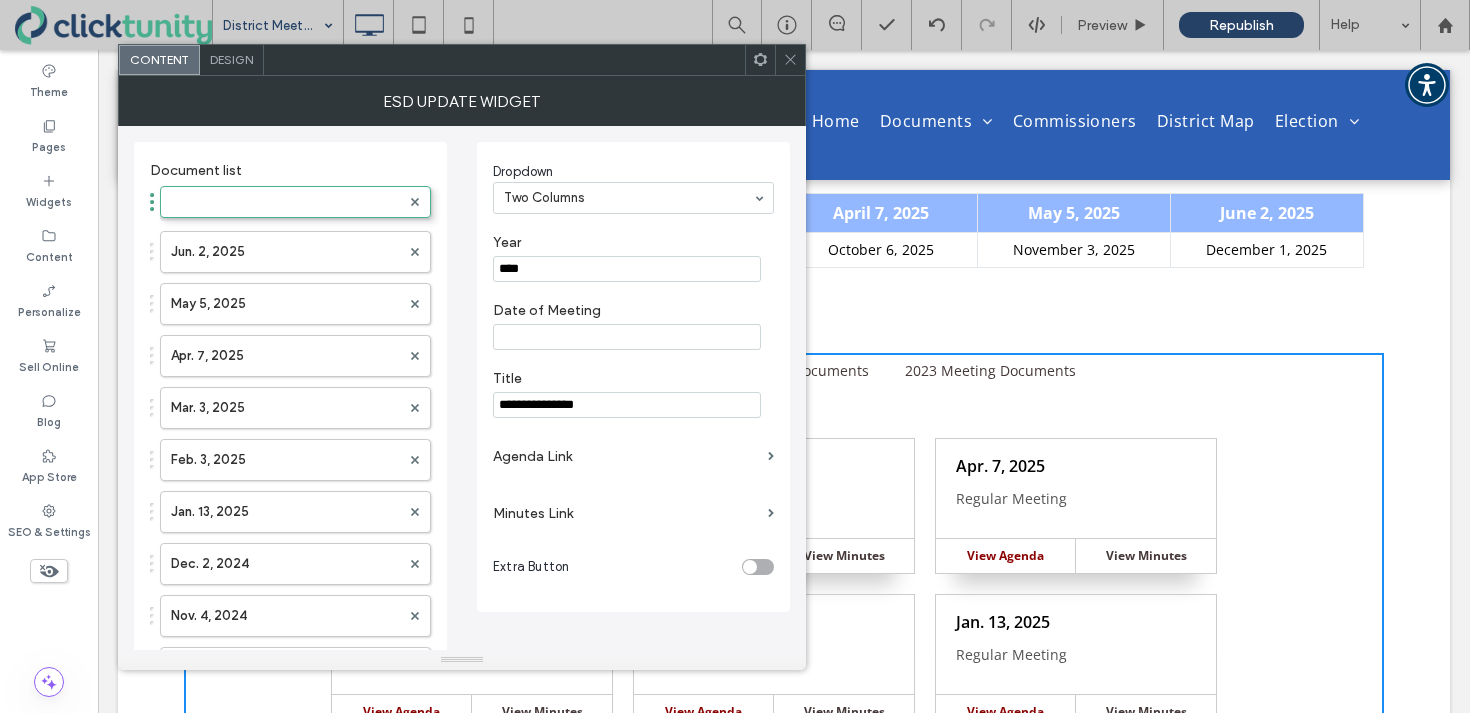 drag, startPoint x: 243, startPoint y: 458, endPoint x: 237, endPoint y: 185, distance: 273.06592 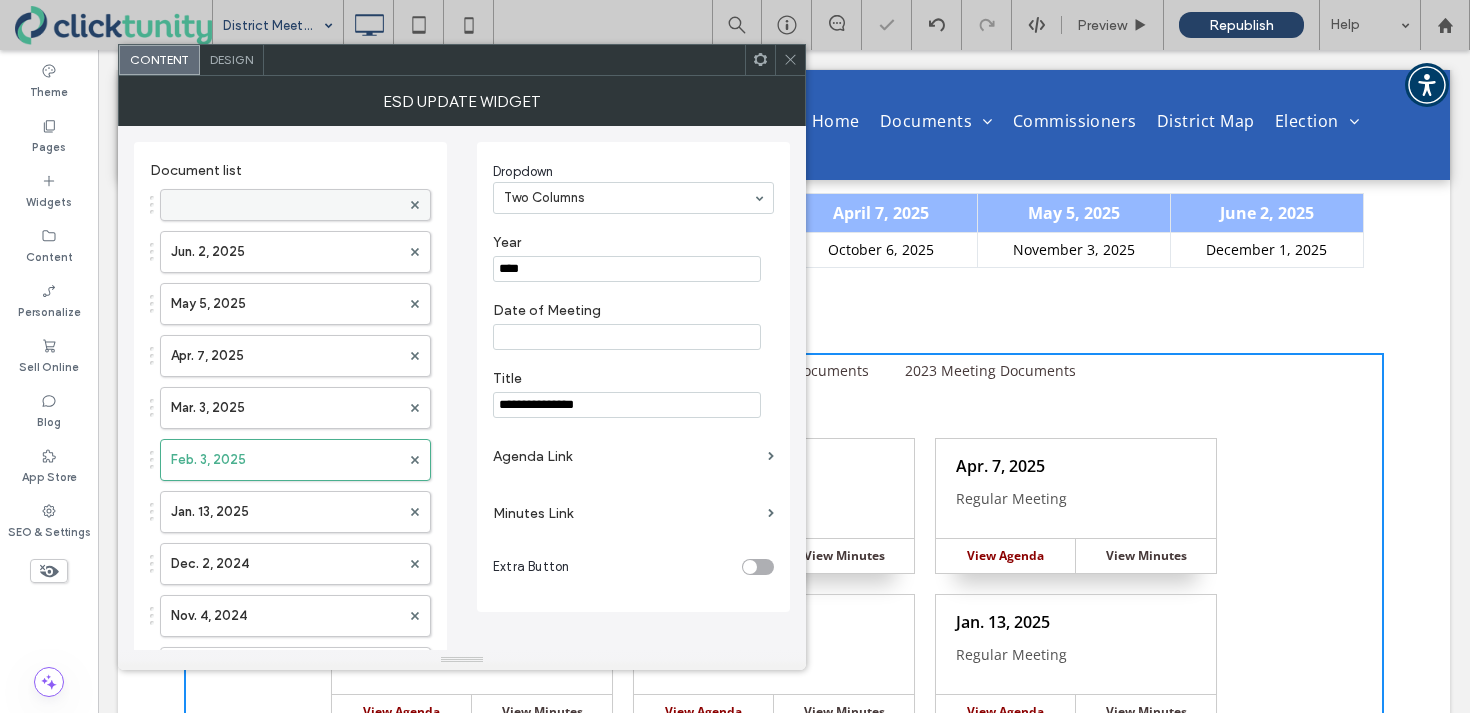 click at bounding box center [285, 205] 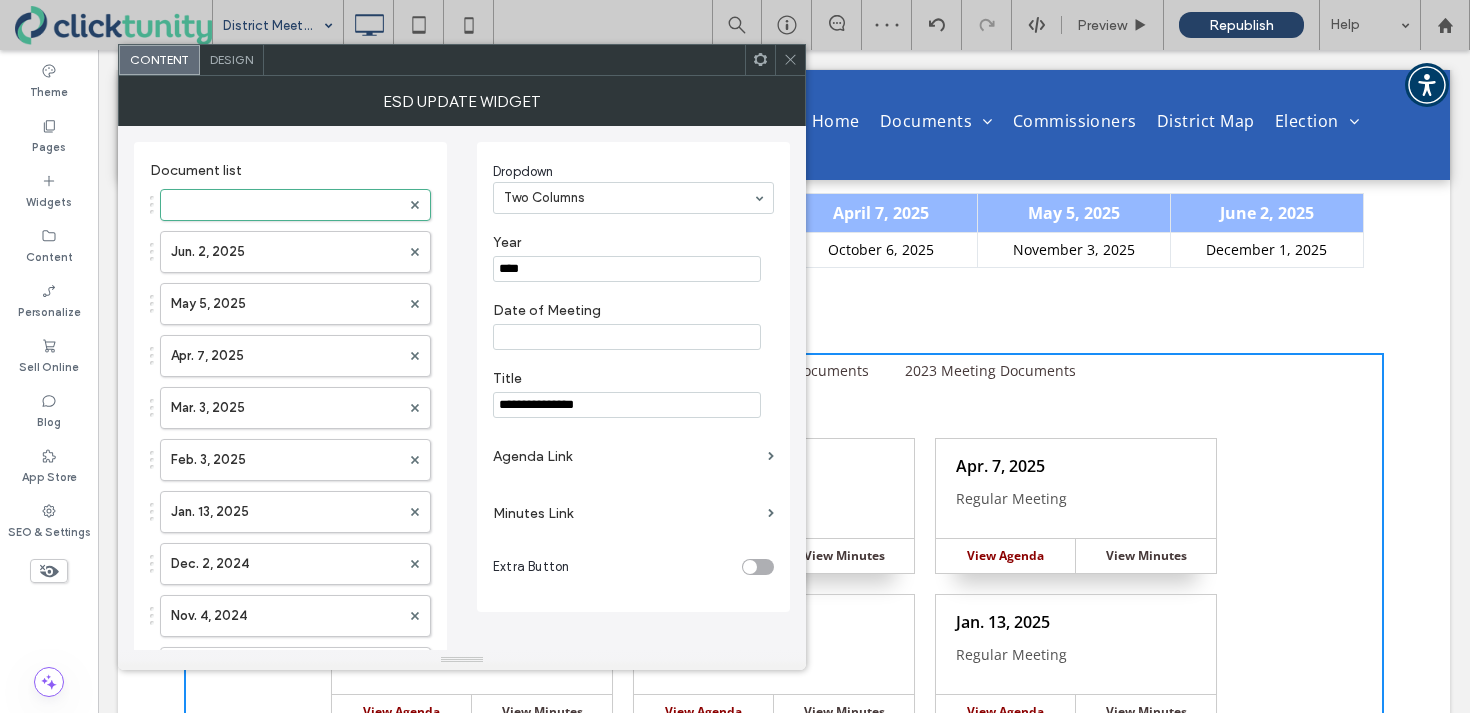 click on "****" at bounding box center (627, 269) 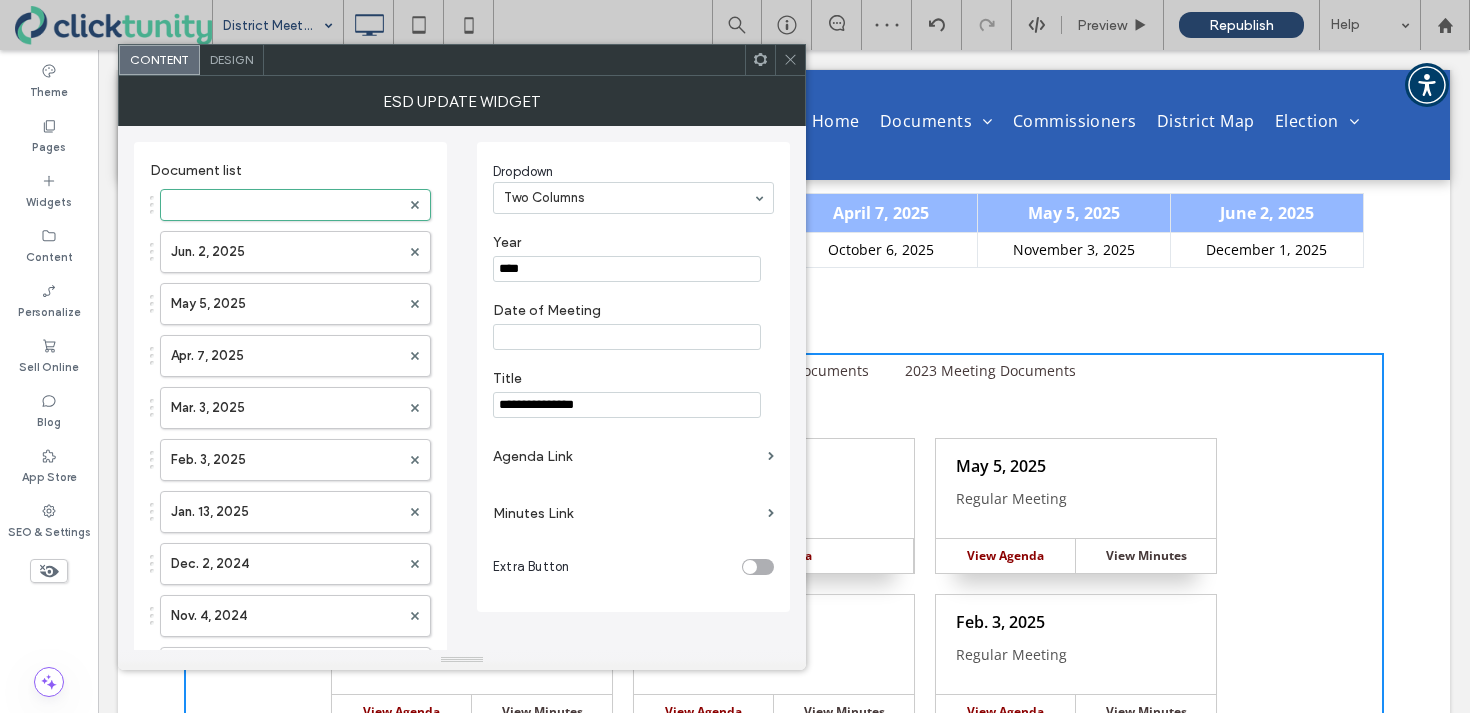 type on "****" 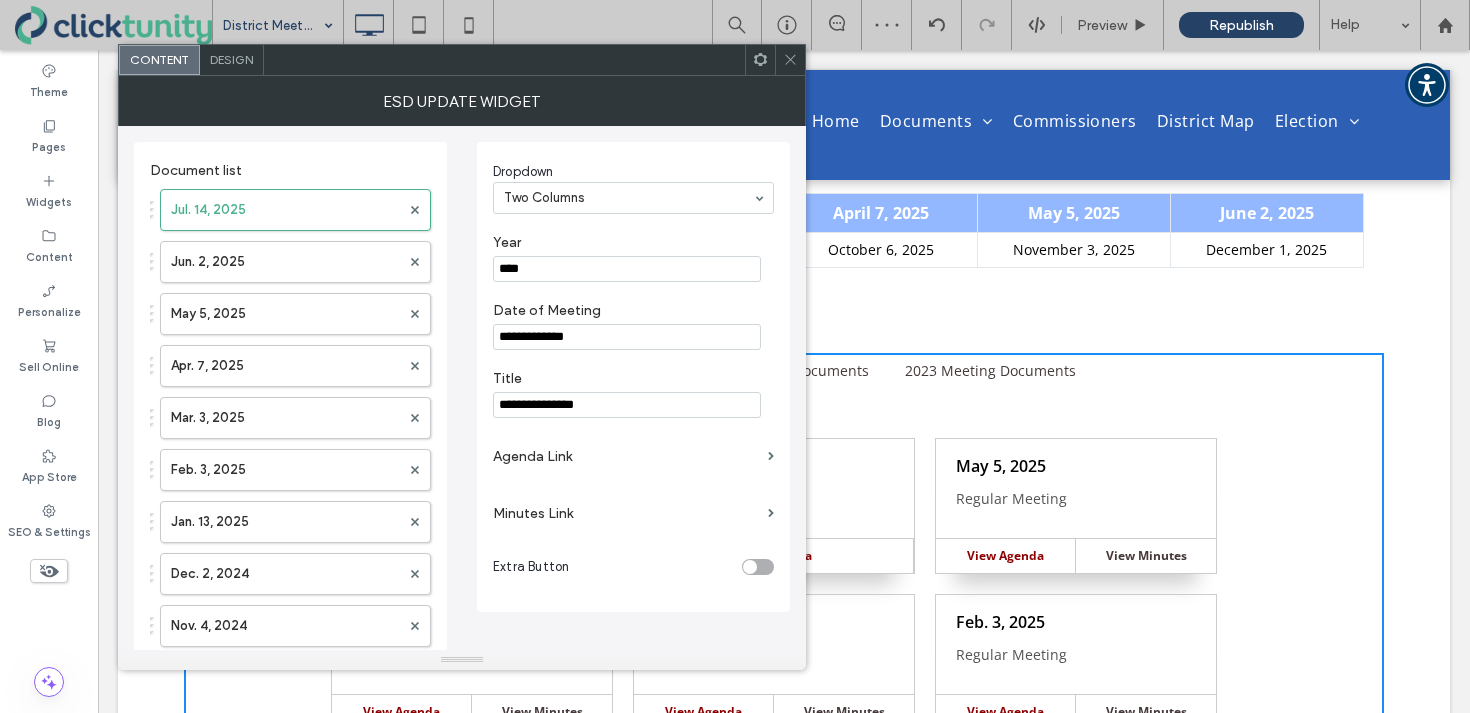 type on "**********" 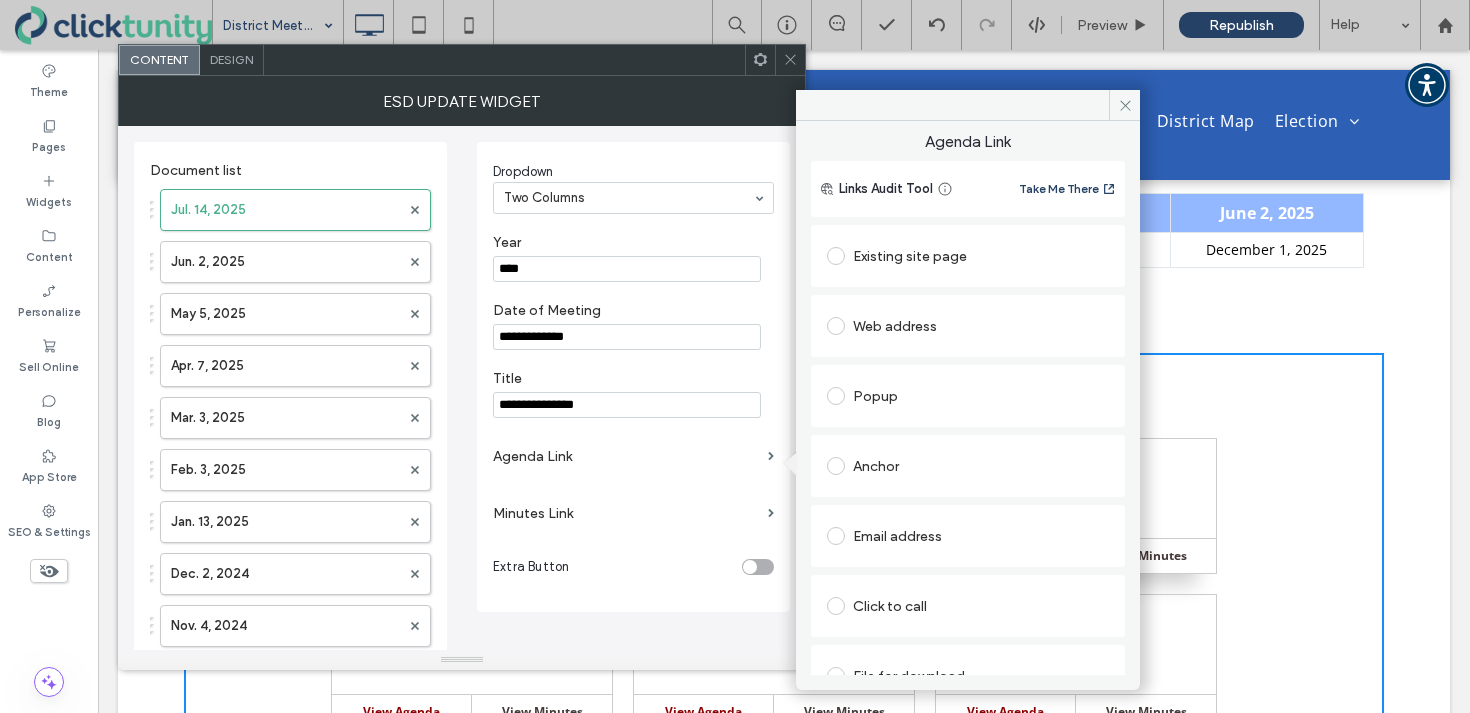 scroll, scrollTop: 32, scrollLeft: 0, axis: vertical 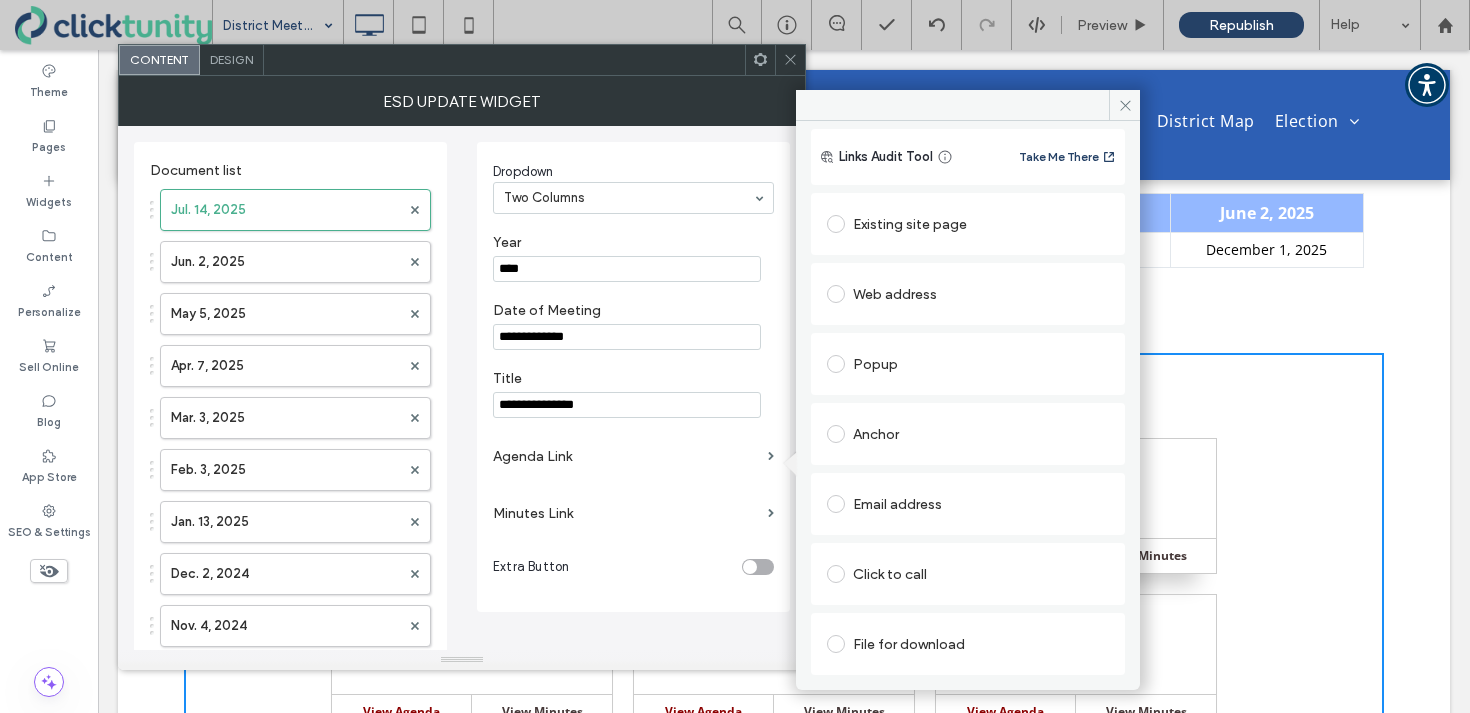 click at bounding box center [836, 644] 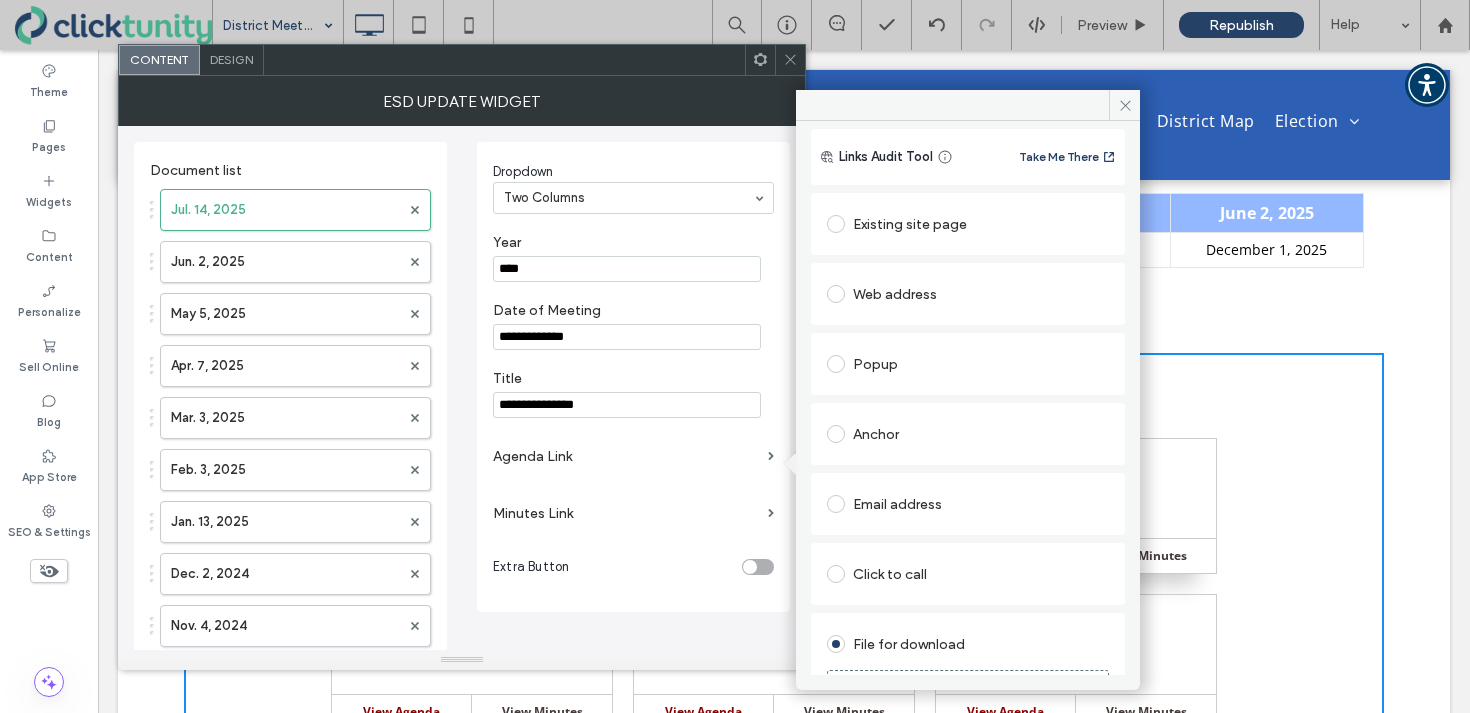scroll, scrollTop: 71, scrollLeft: 0, axis: vertical 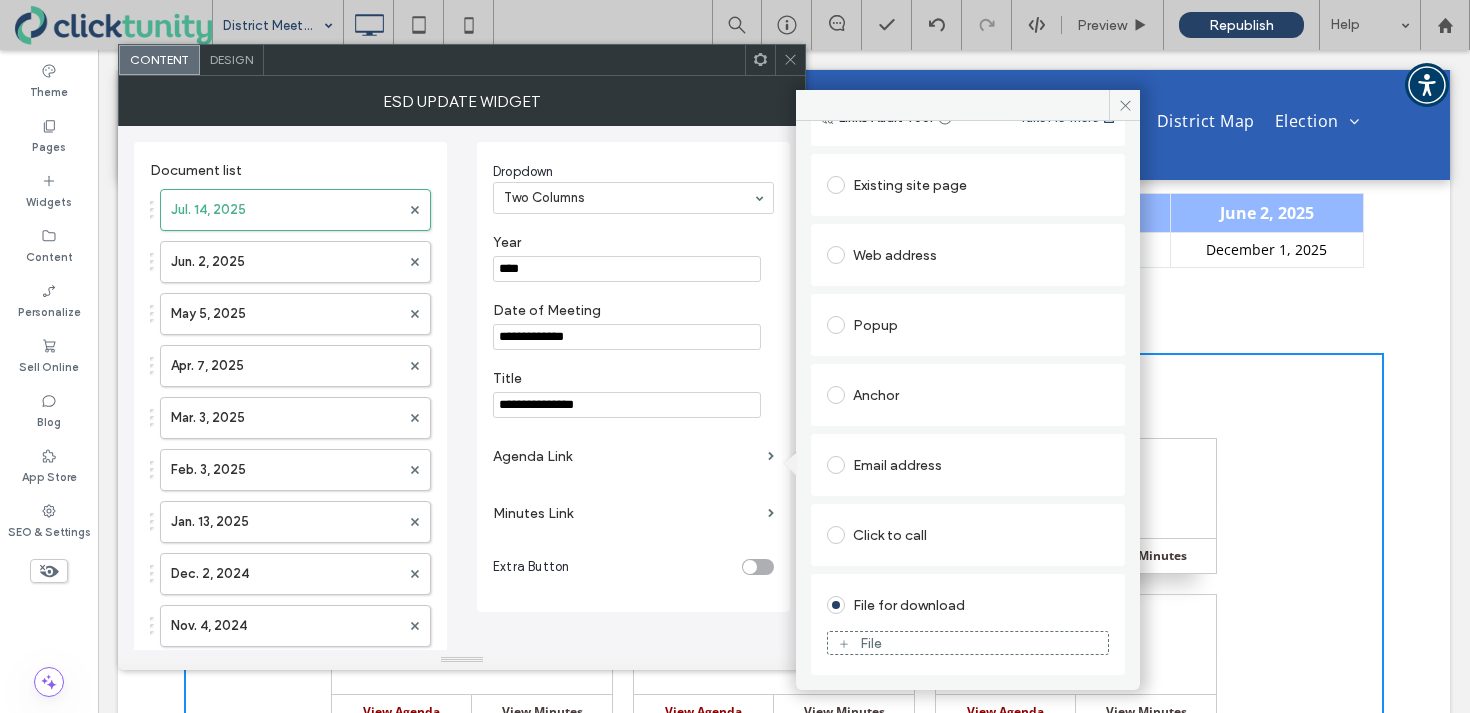 click 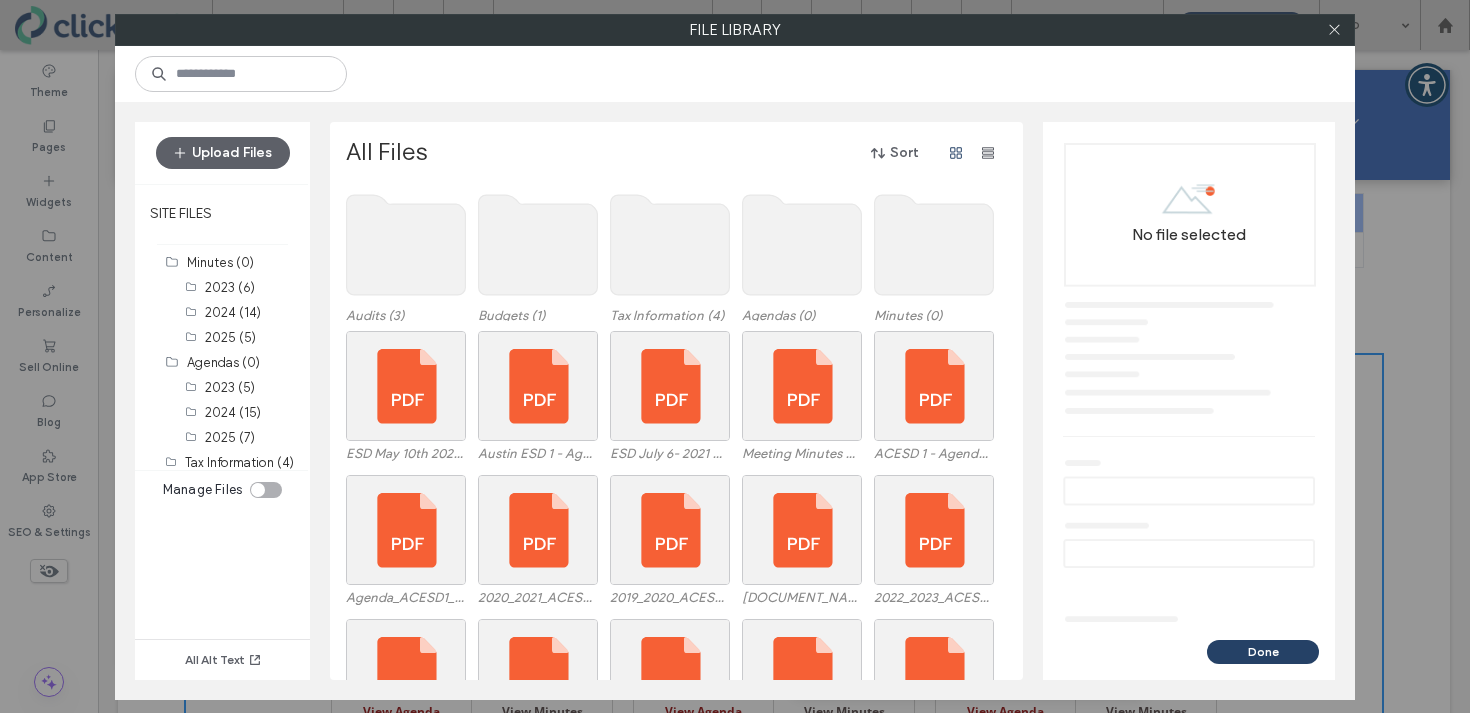 click 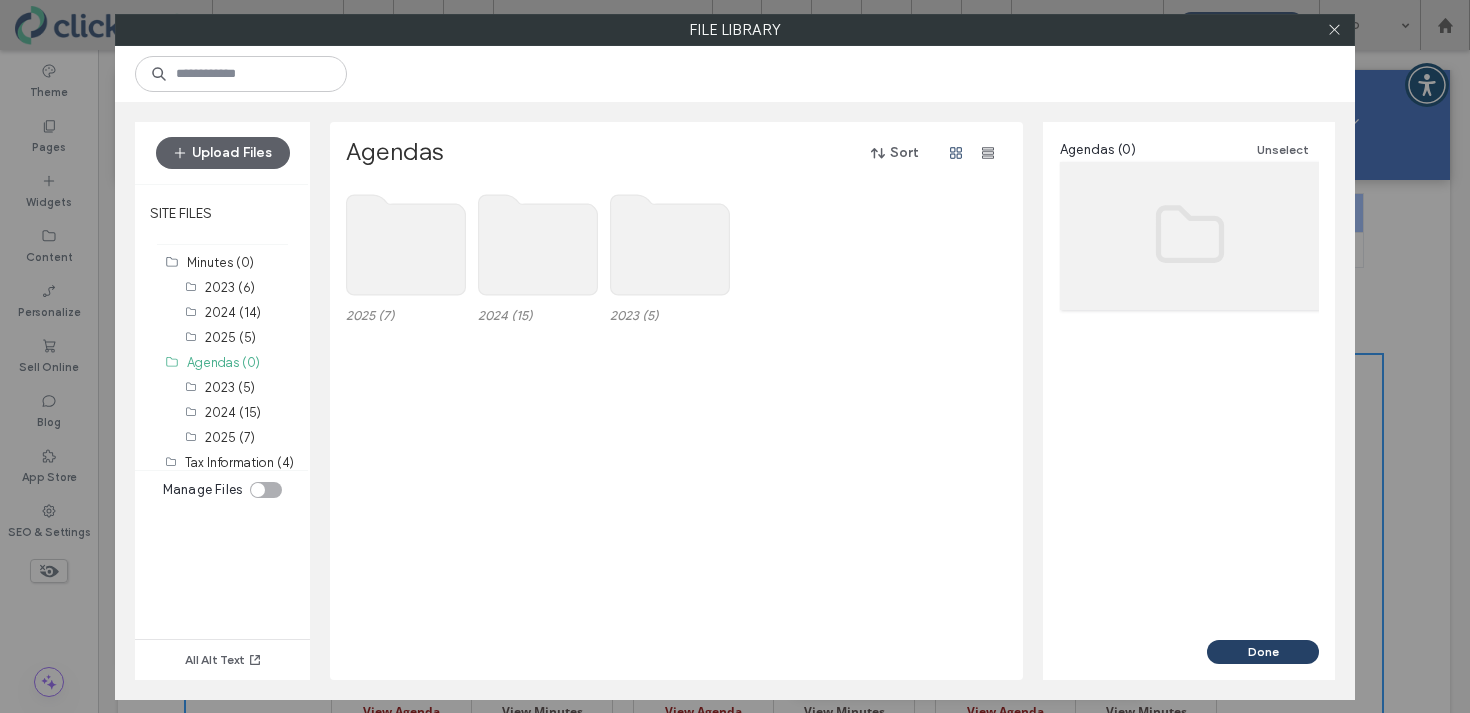 click 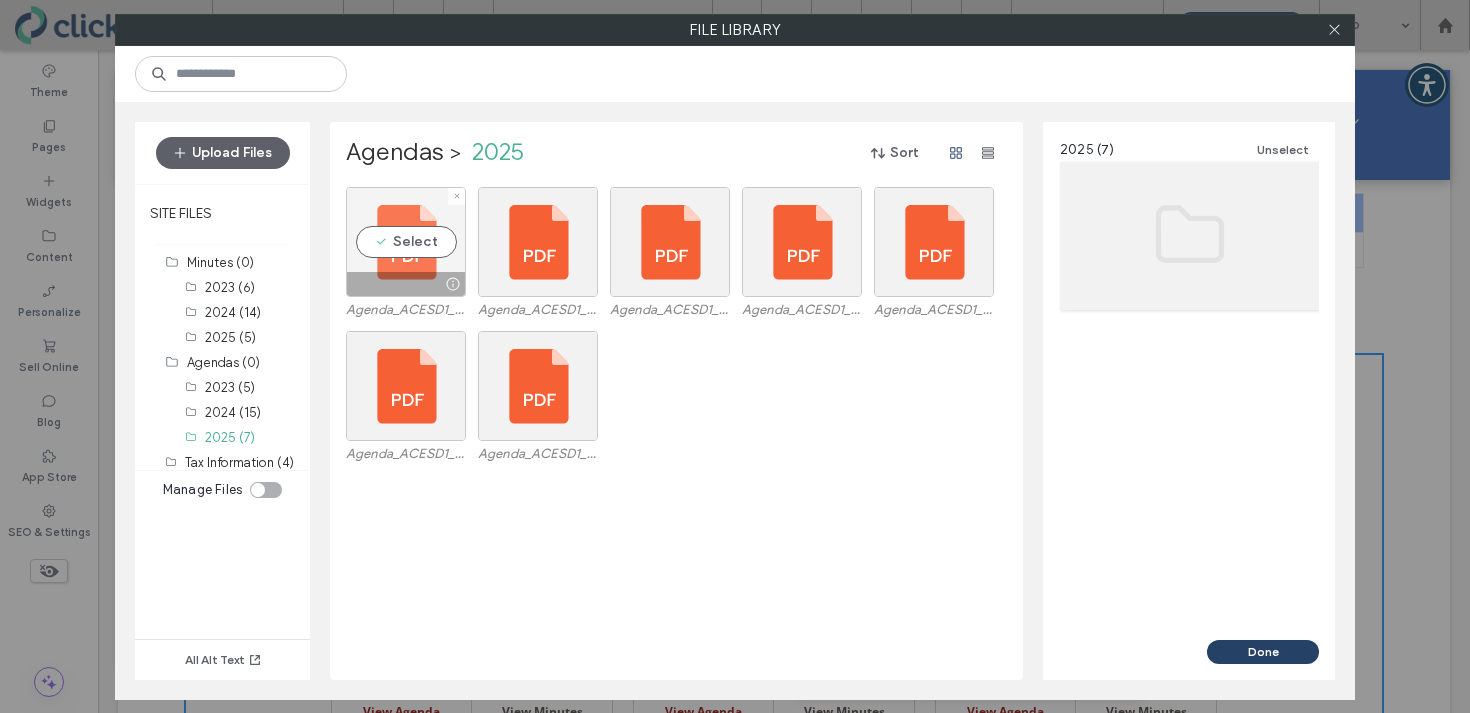 click on "Select" at bounding box center (406, 242) 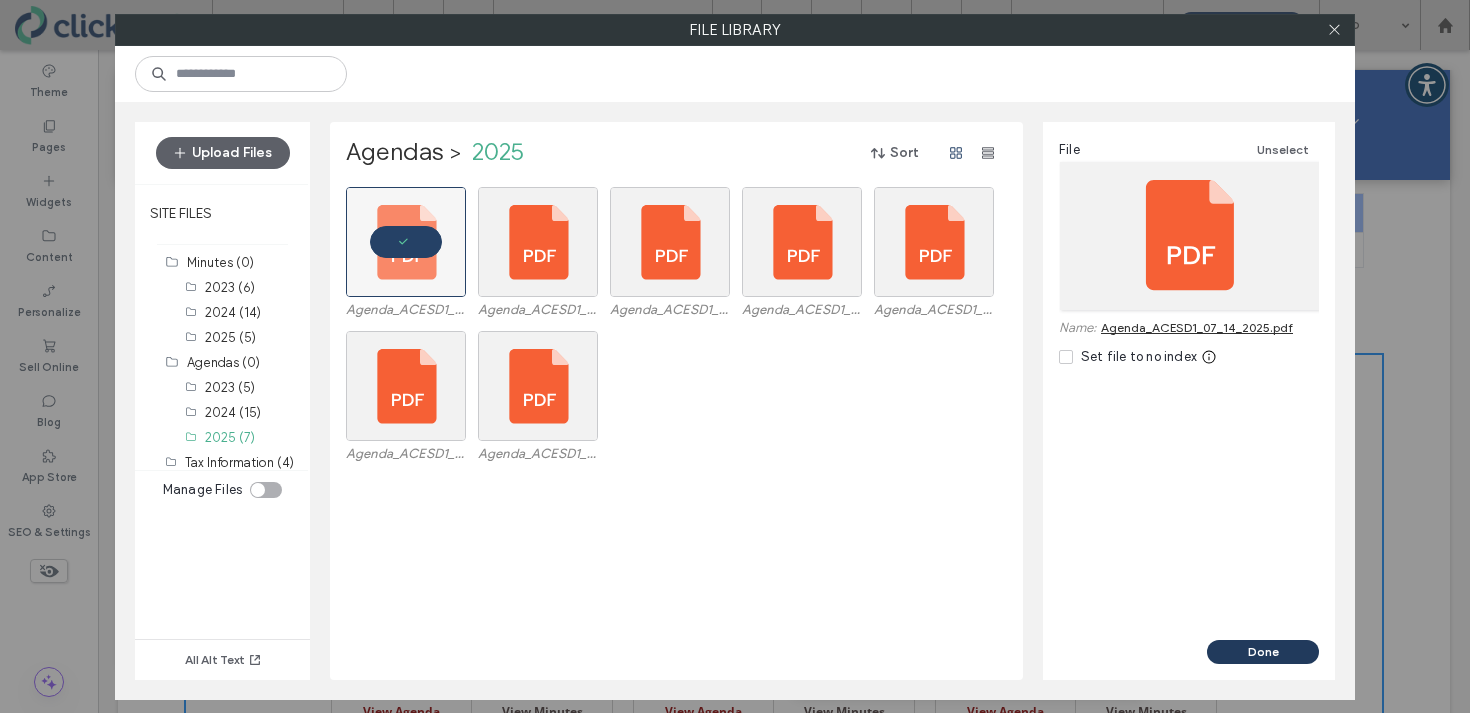 click on "Done" at bounding box center [1263, 652] 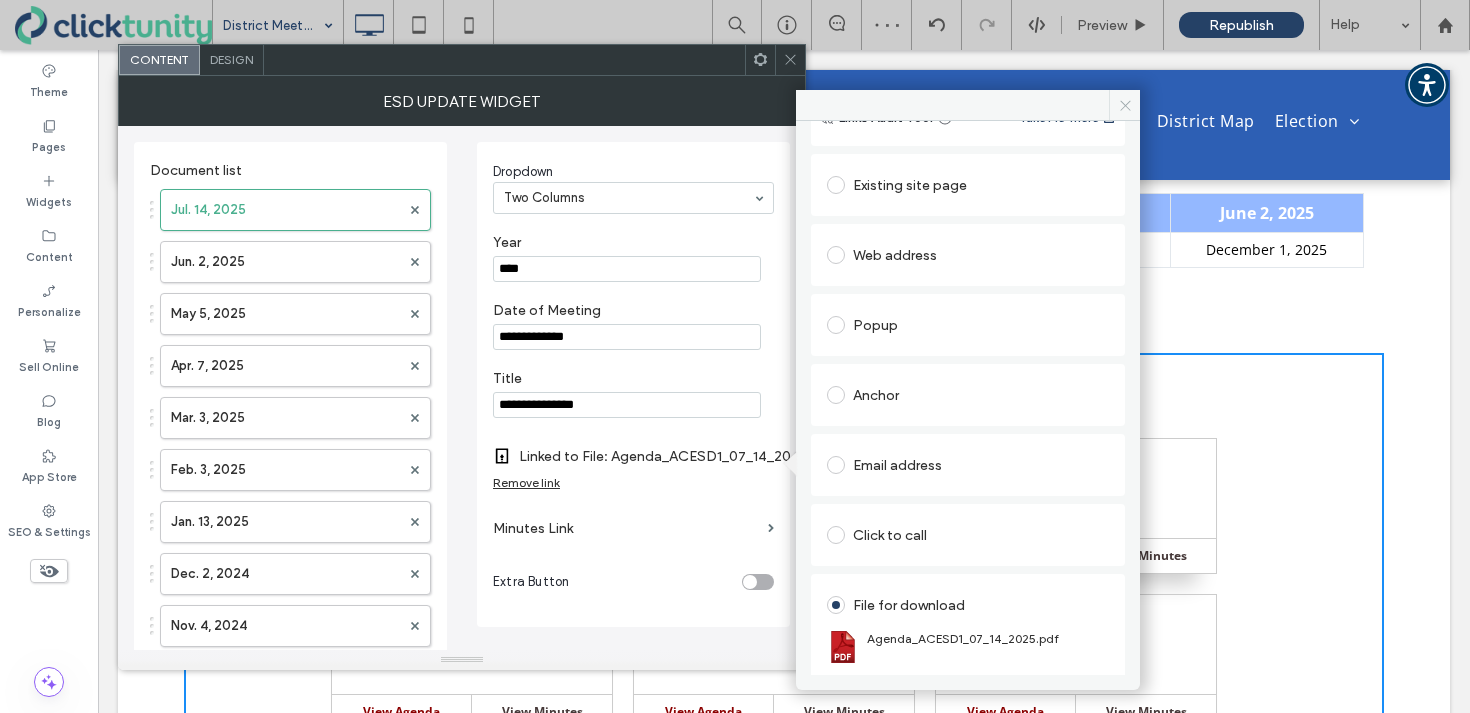 click 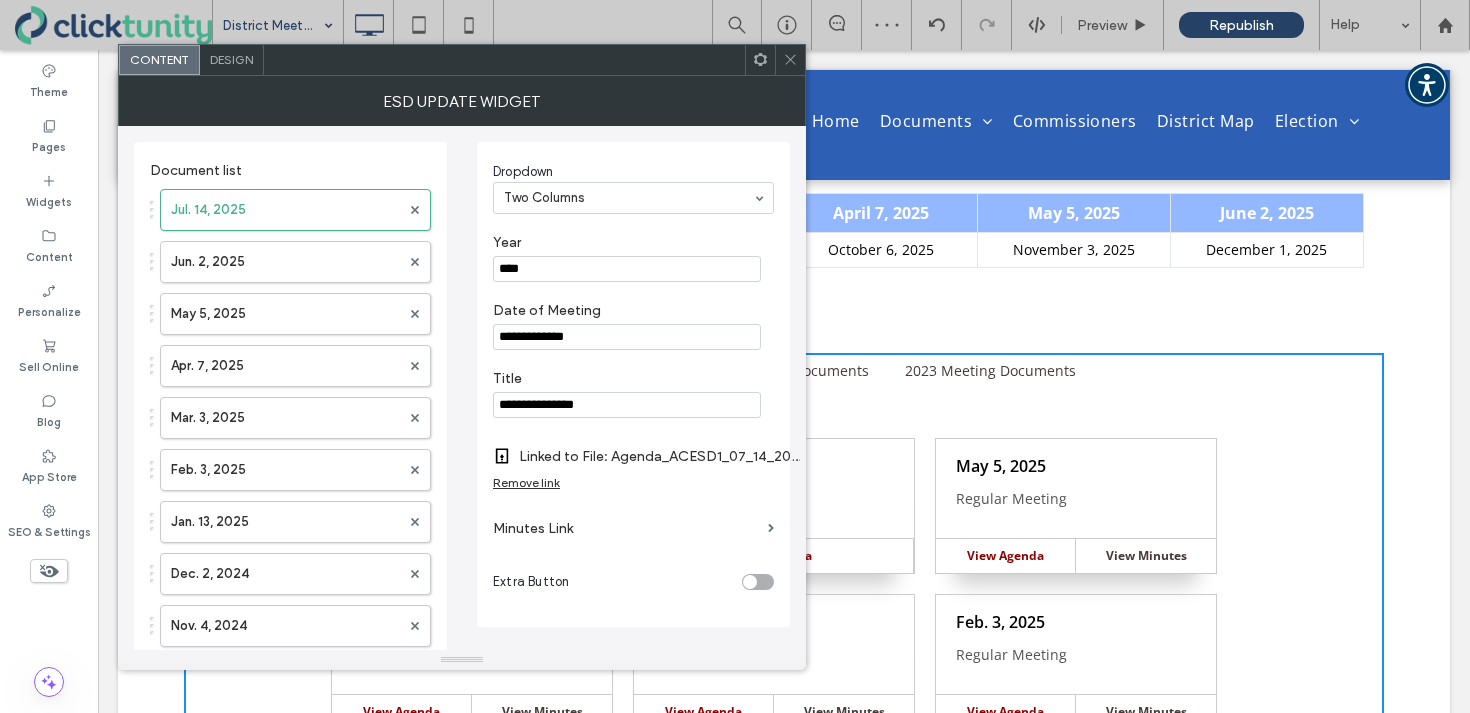 click 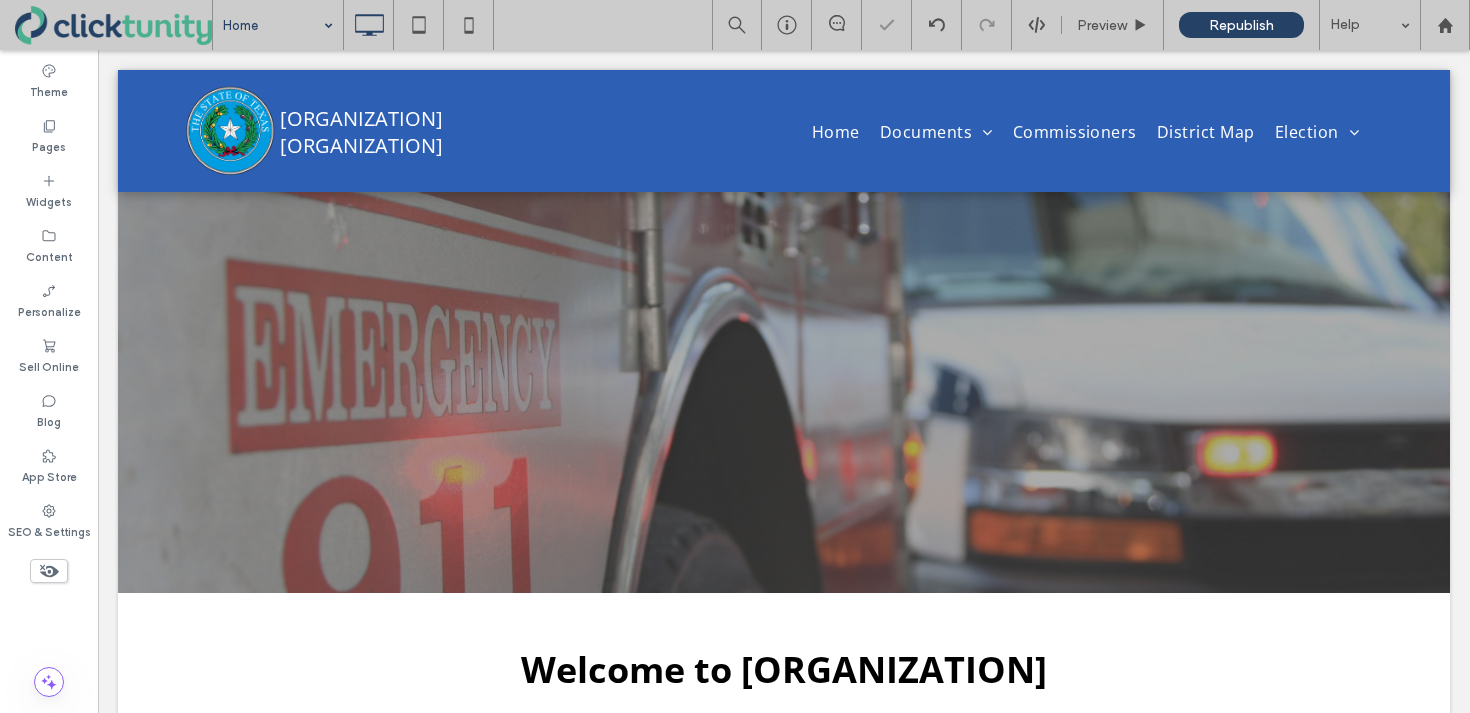 scroll, scrollTop: 0, scrollLeft: 0, axis: both 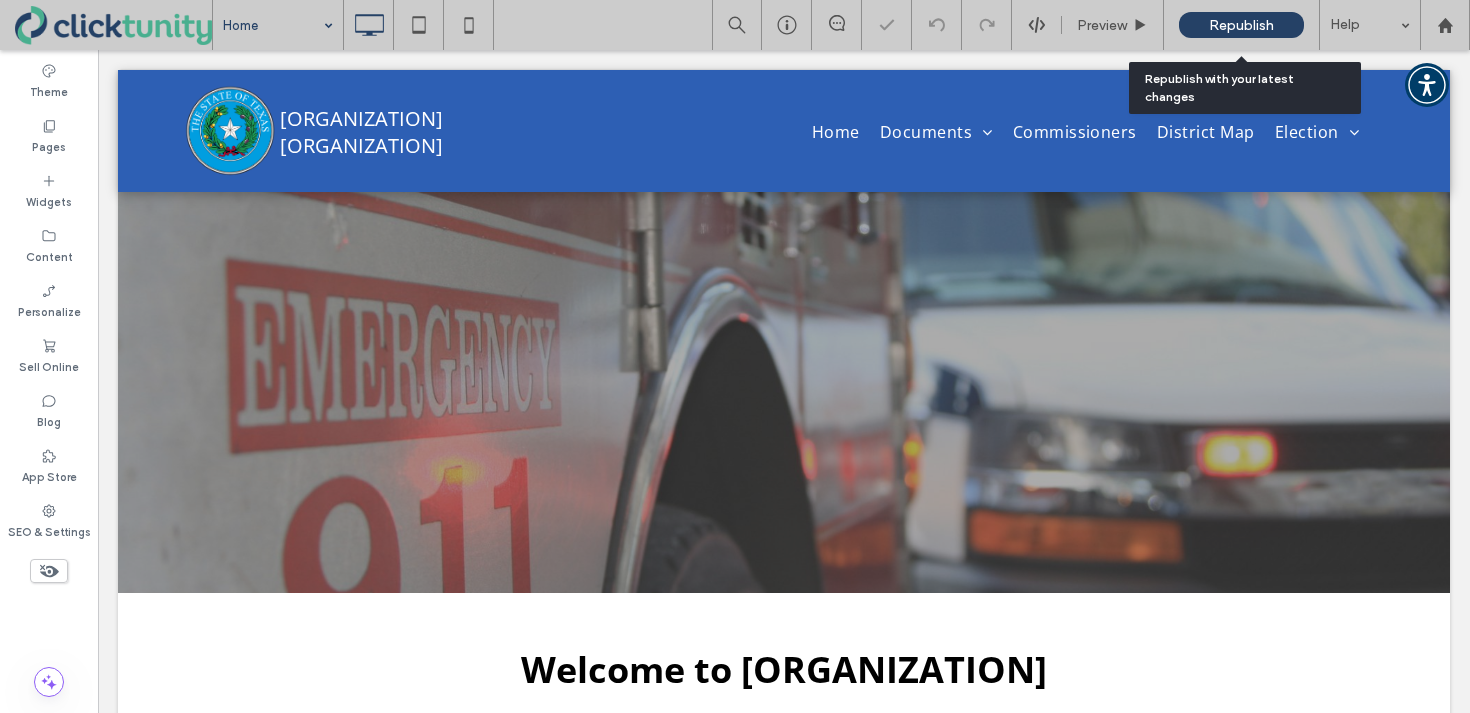 click on "Republish" at bounding box center (1241, 25) 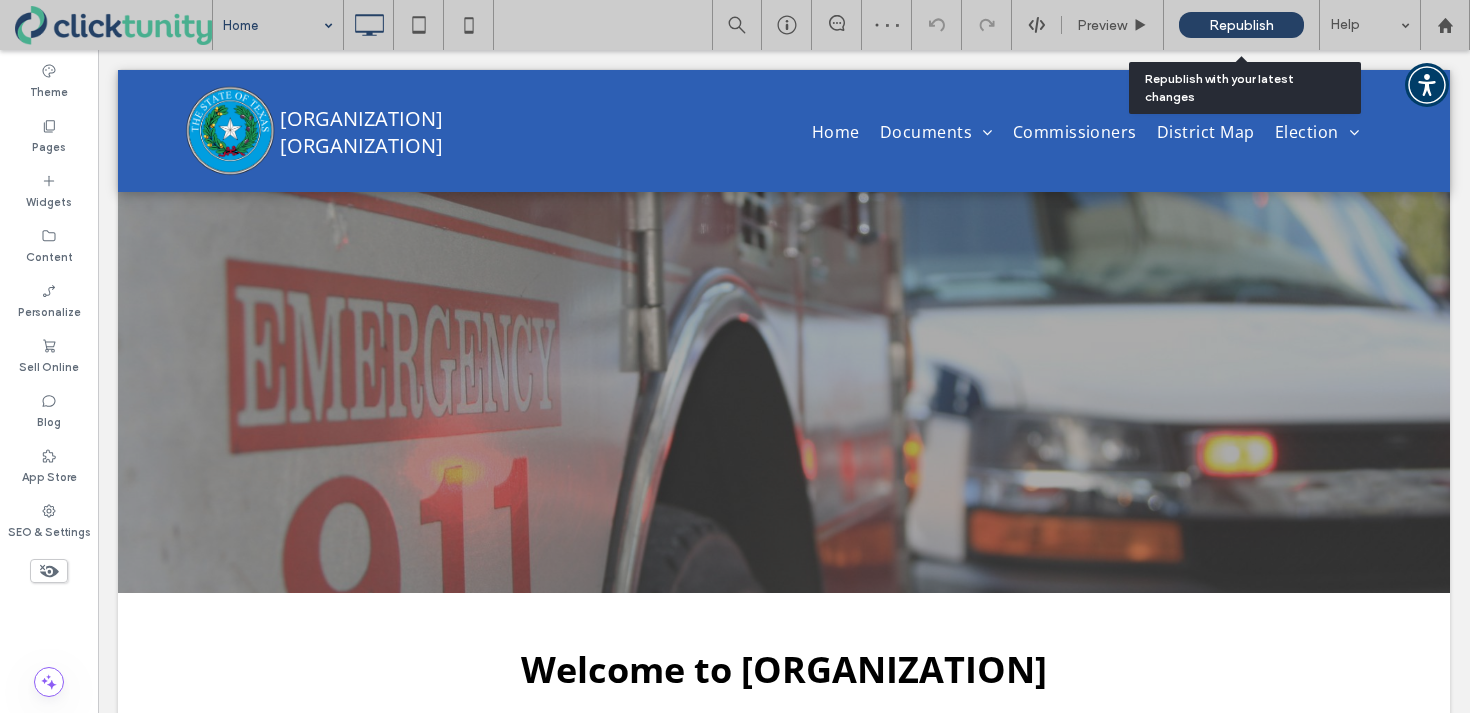 click on "Republish" at bounding box center (1241, 25) 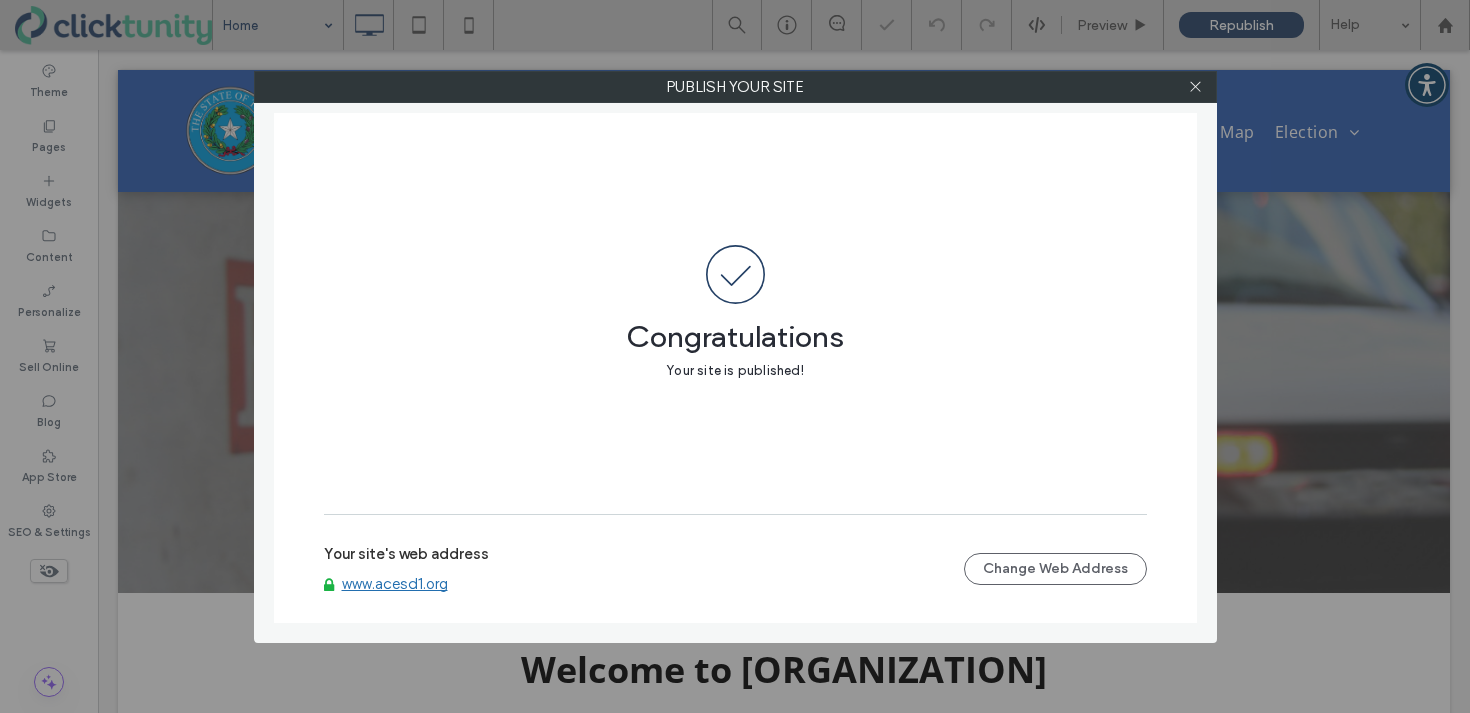 click on "www.acesd1.org" at bounding box center (395, 584) 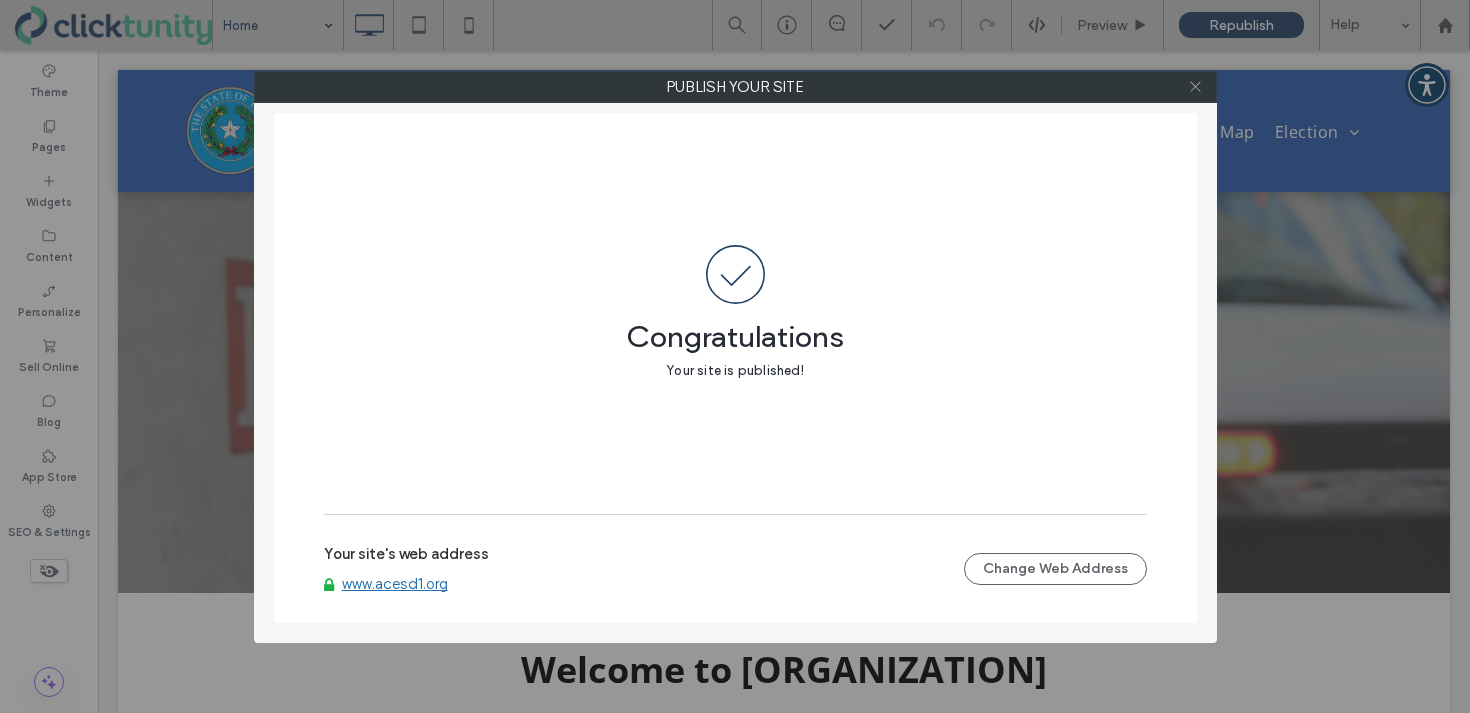 click 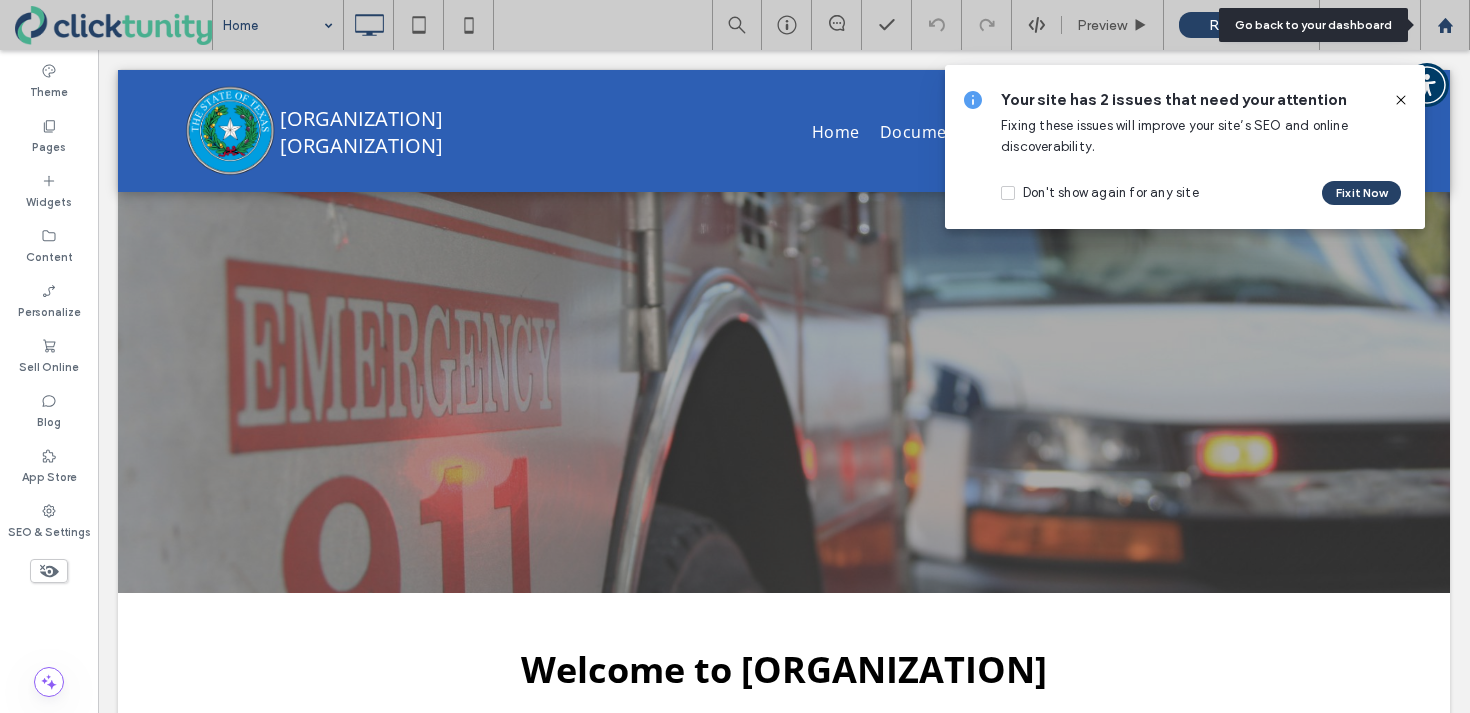 click 